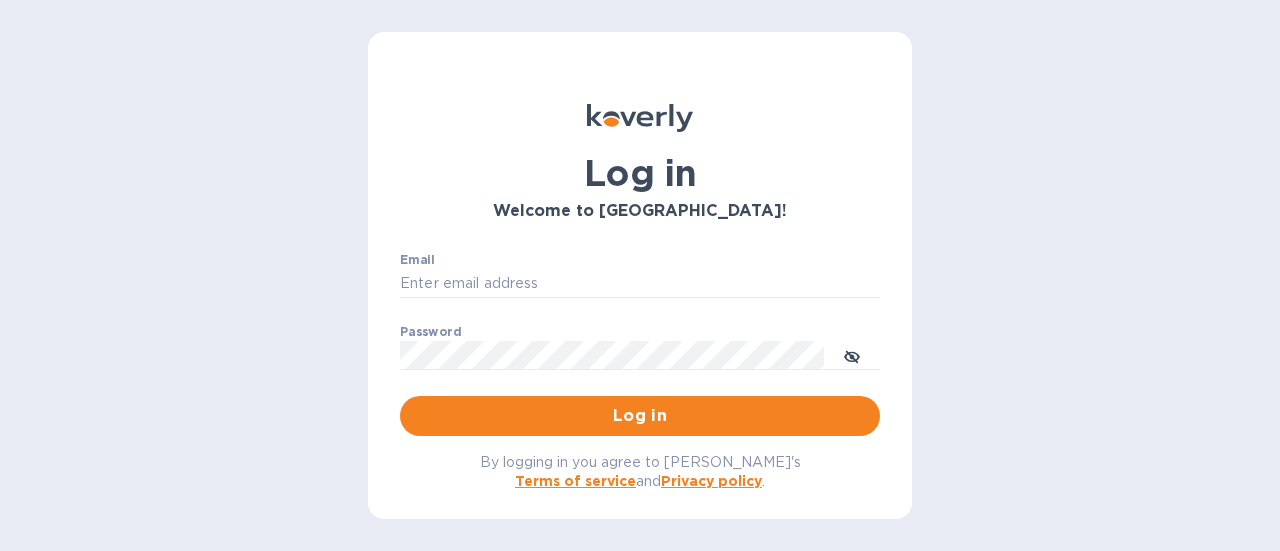 scroll, scrollTop: 0, scrollLeft: 0, axis: both 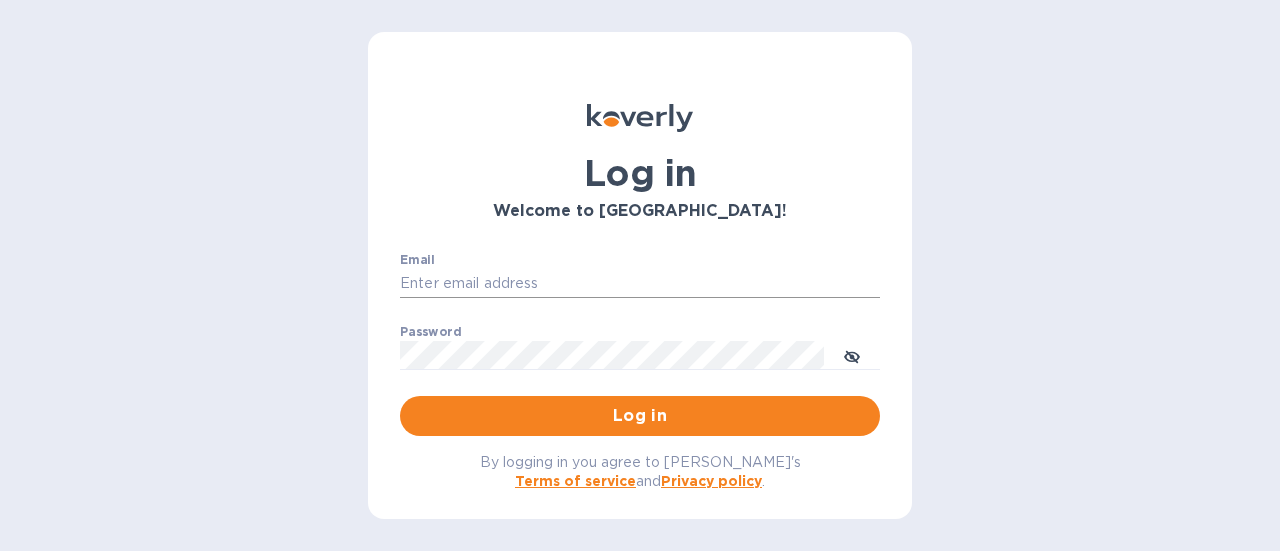 click on "Email" at bounding box center (640, 284) 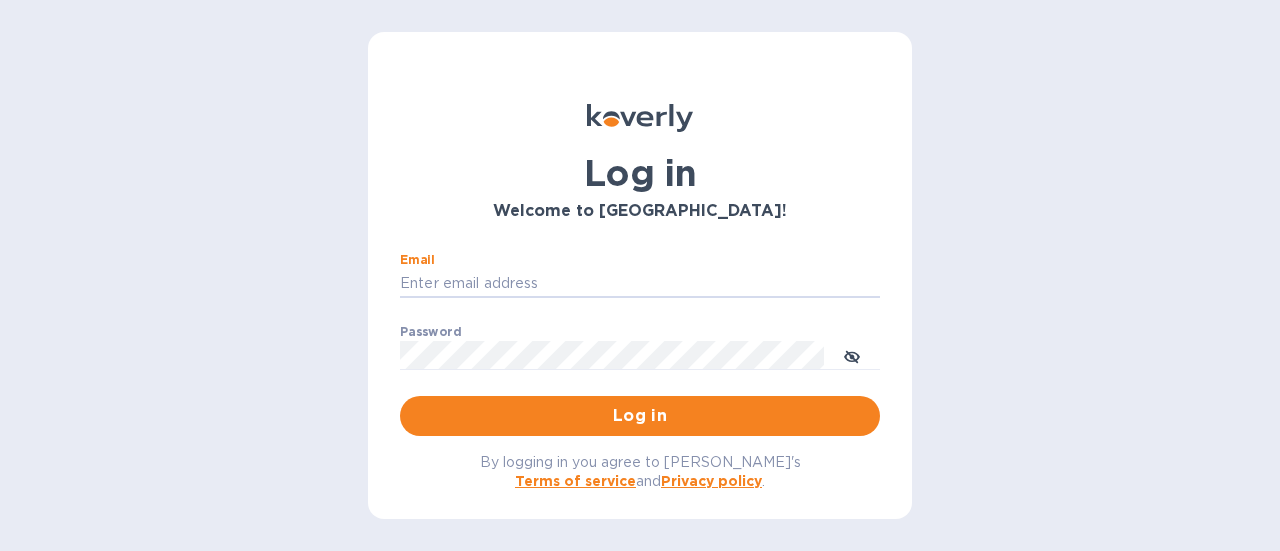 type on "kcassidy@nicholscauley.com" 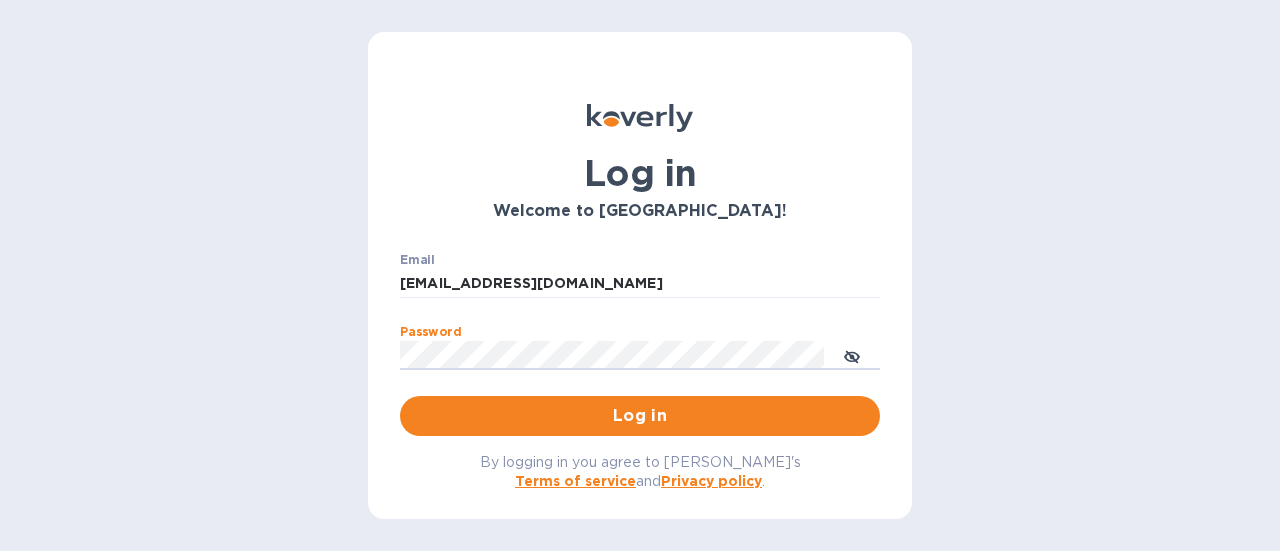 click on "Log in" at bounding box center [640, 416] 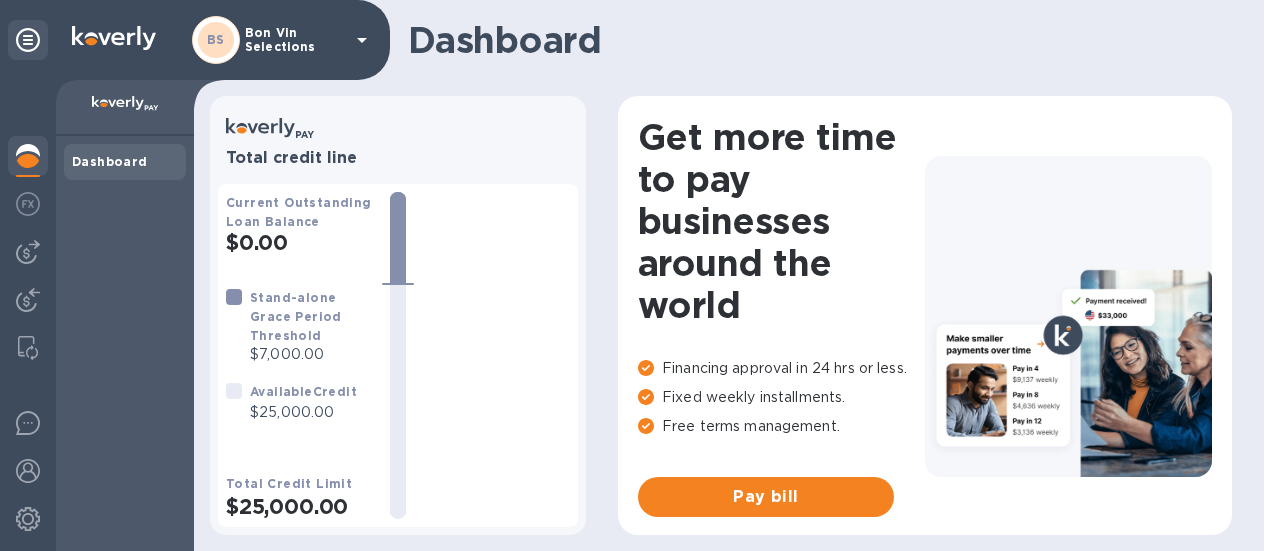 click on "BS Bon Vin Selections" at bounding box center [195, 40] 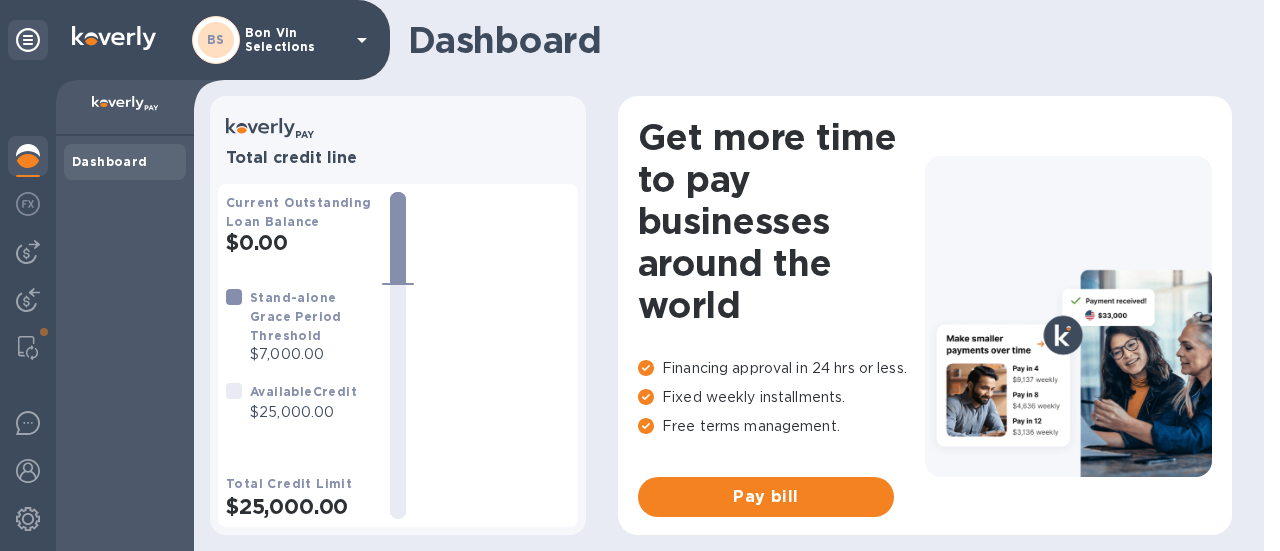 click on "Bon Vin Selections" at bounding box center [295, 40] 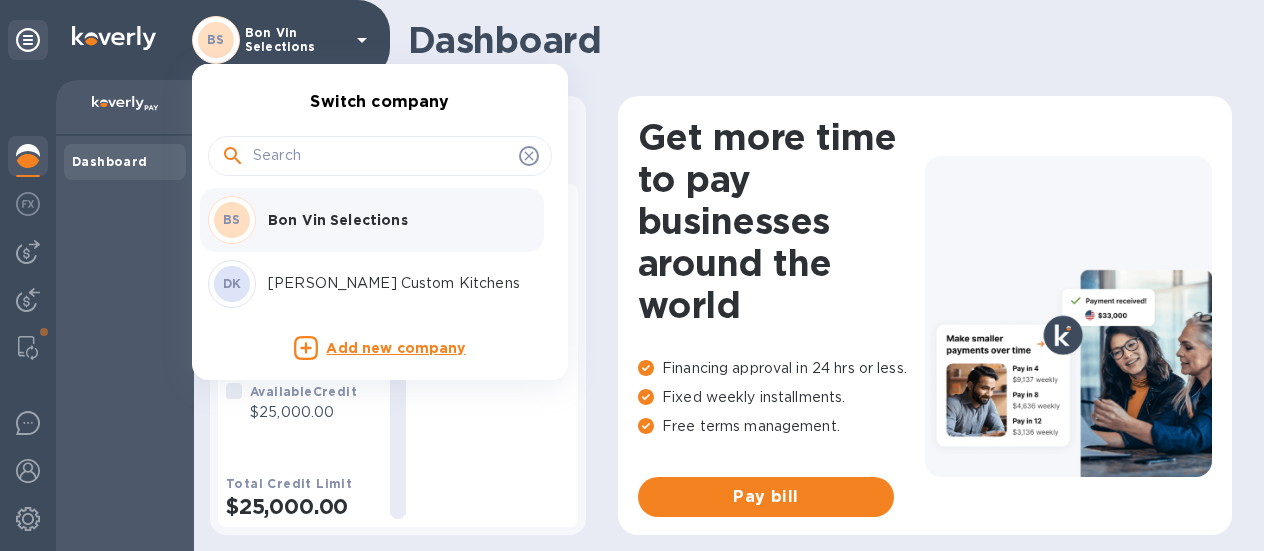 click on "Bon Vin Selections" at bounding box center [394, 220] 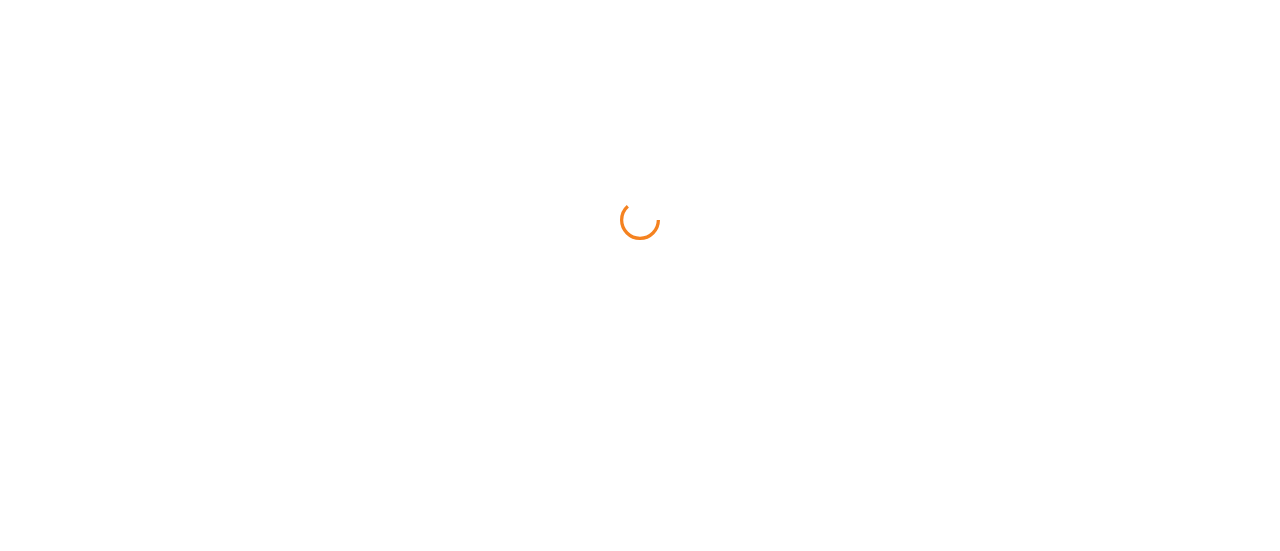 scroll, scrollTop: 0, scrollLeft: 0, axis: both 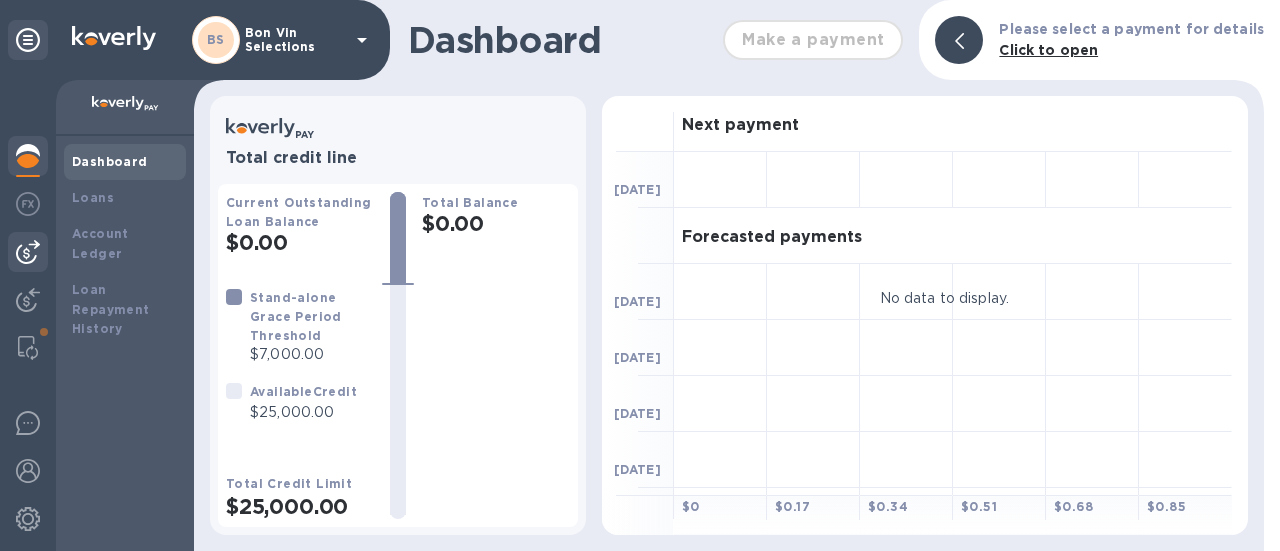 click at bounding box center (28, 252) 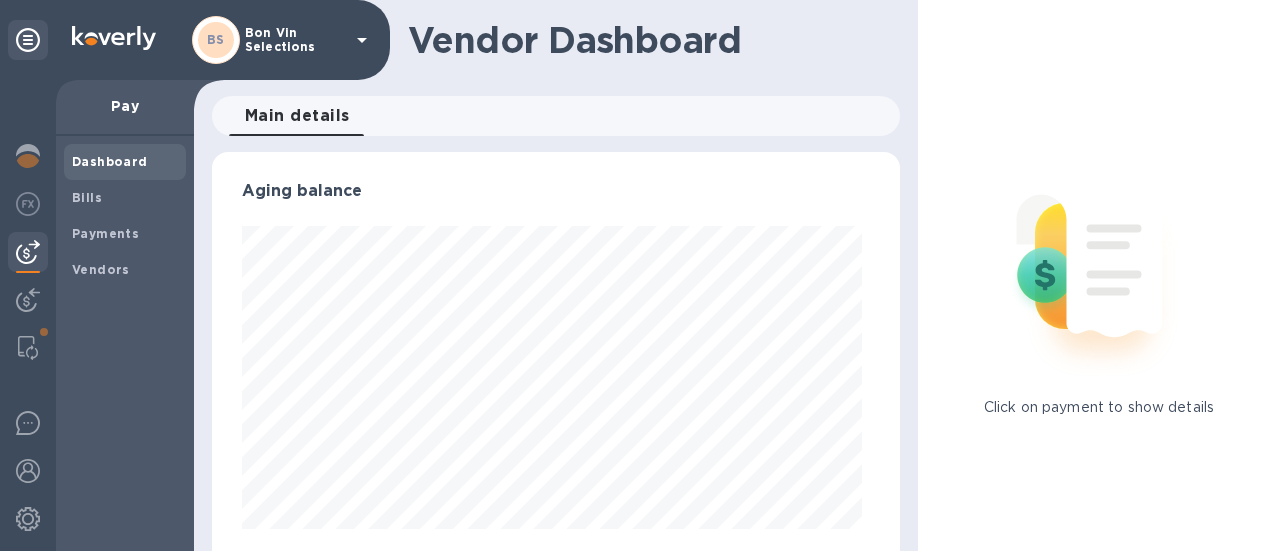 scroll, scrollTop: 999568, scrollLeft: 999320, axis: both 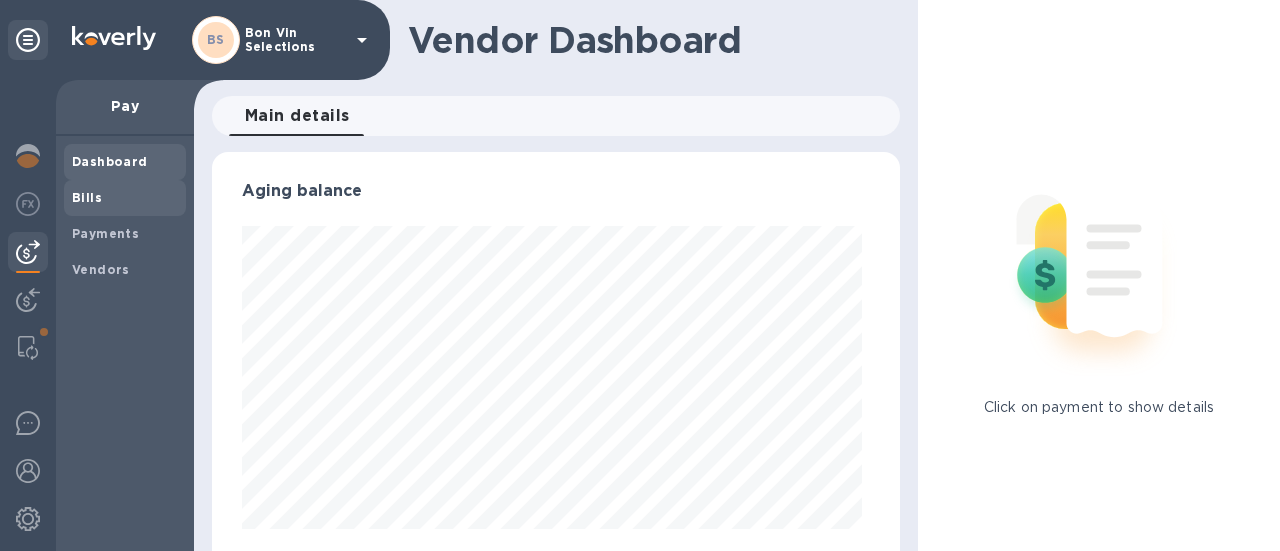 click on "Bills" at bounding box center (125, 198) 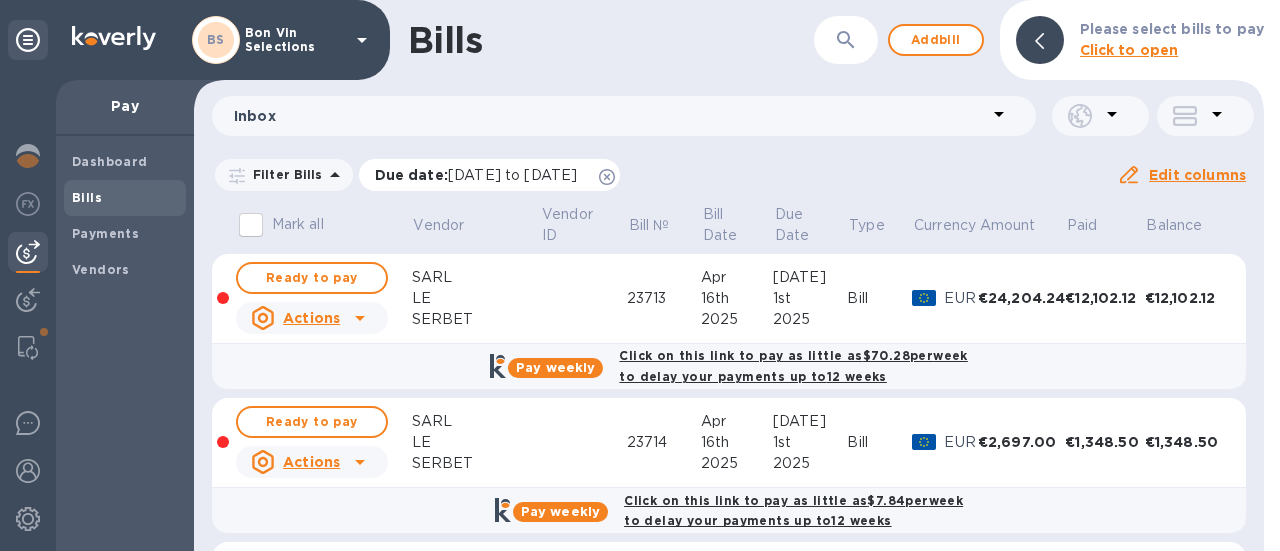click 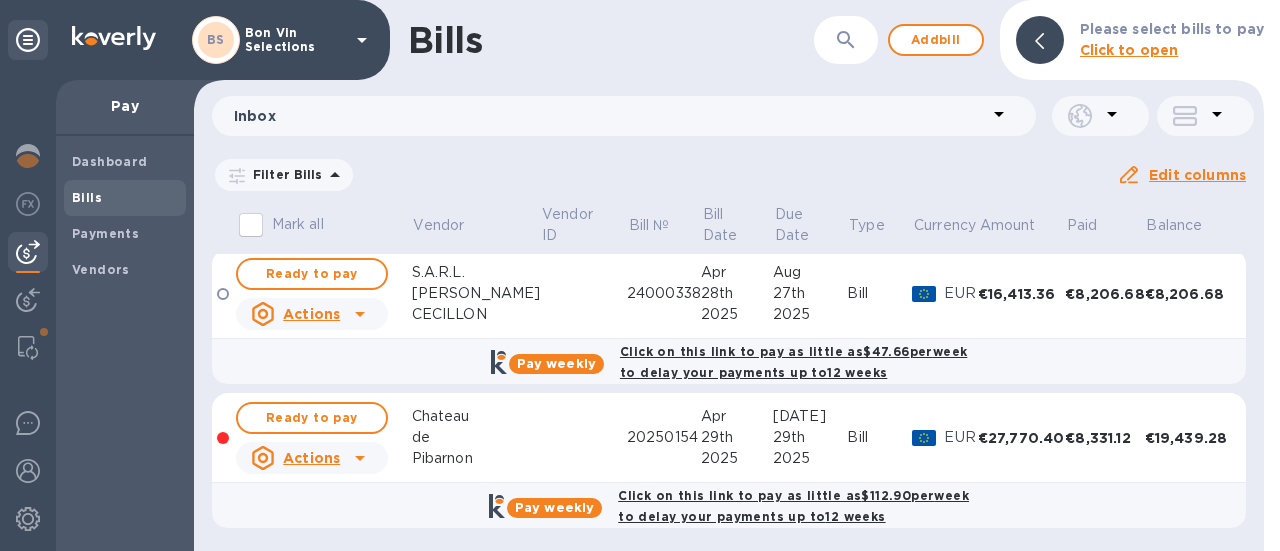 scroll, scrollTop: 0, scrollLeft: 0, axis: both 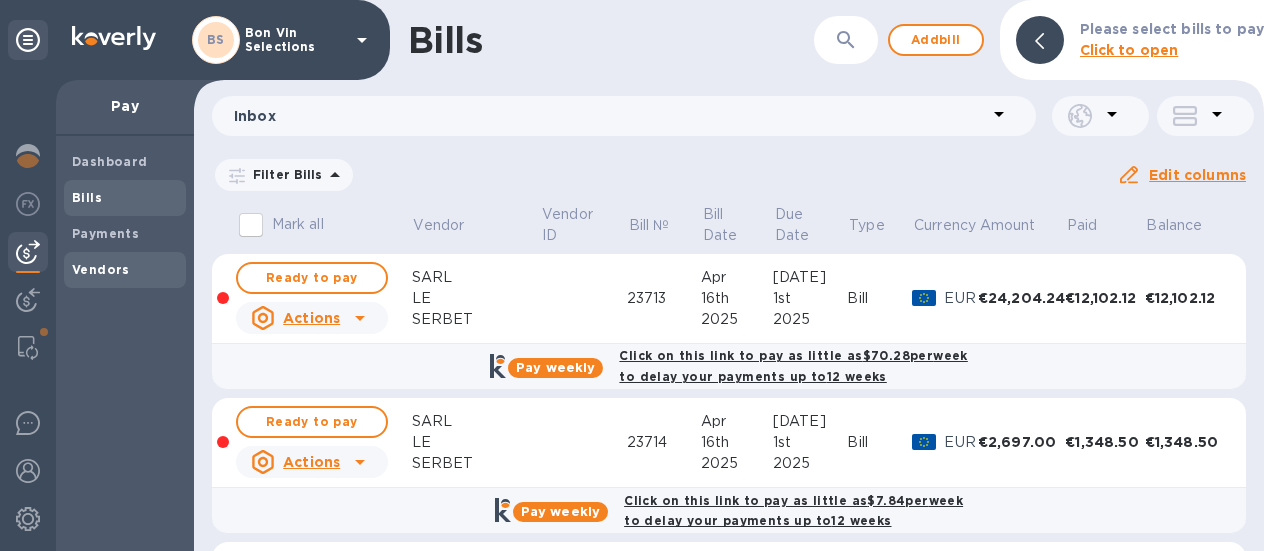click on "Vendors" at bounding box center (125, 270) 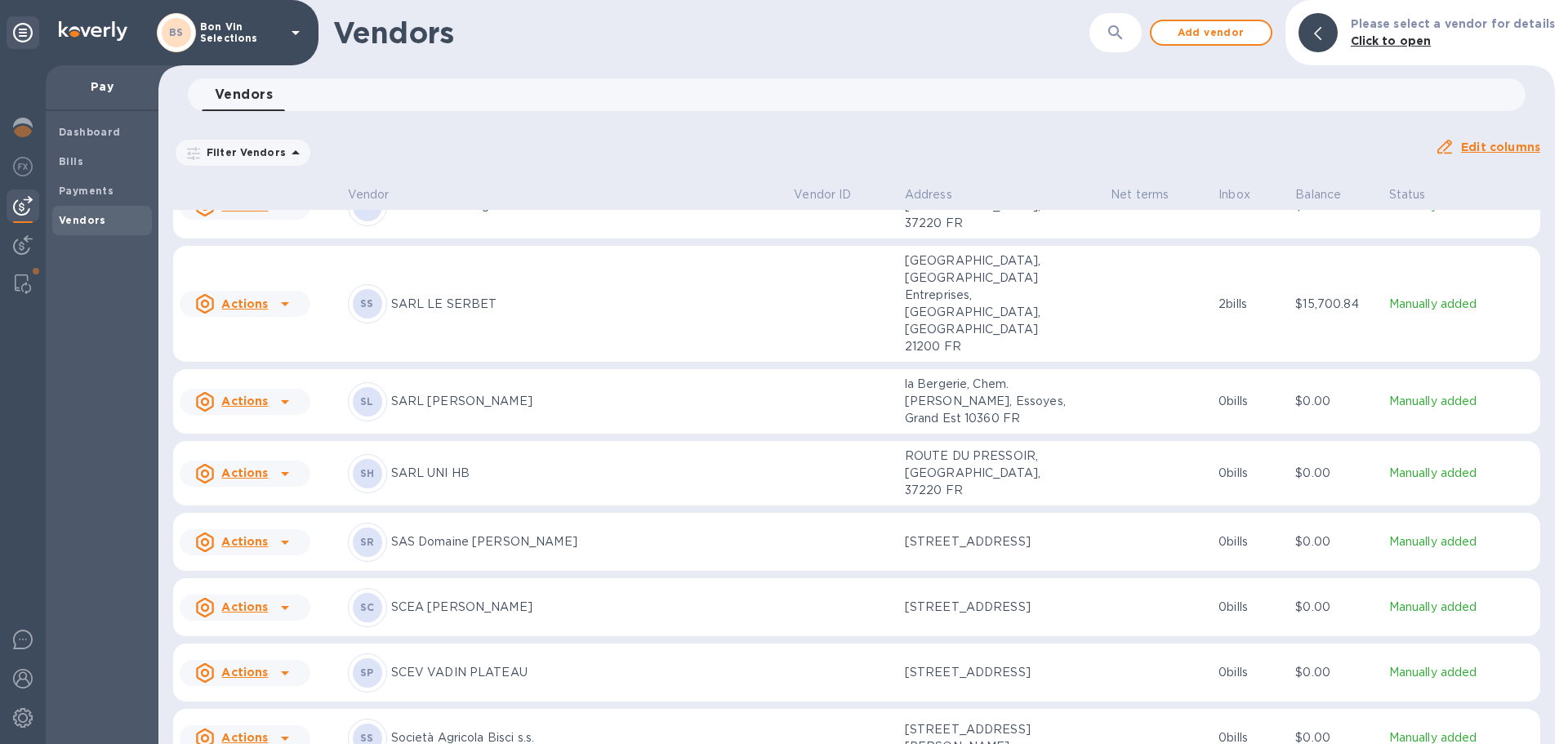 scroll, scrollTop: 3948, scrollLeft: 0, axis: vertical 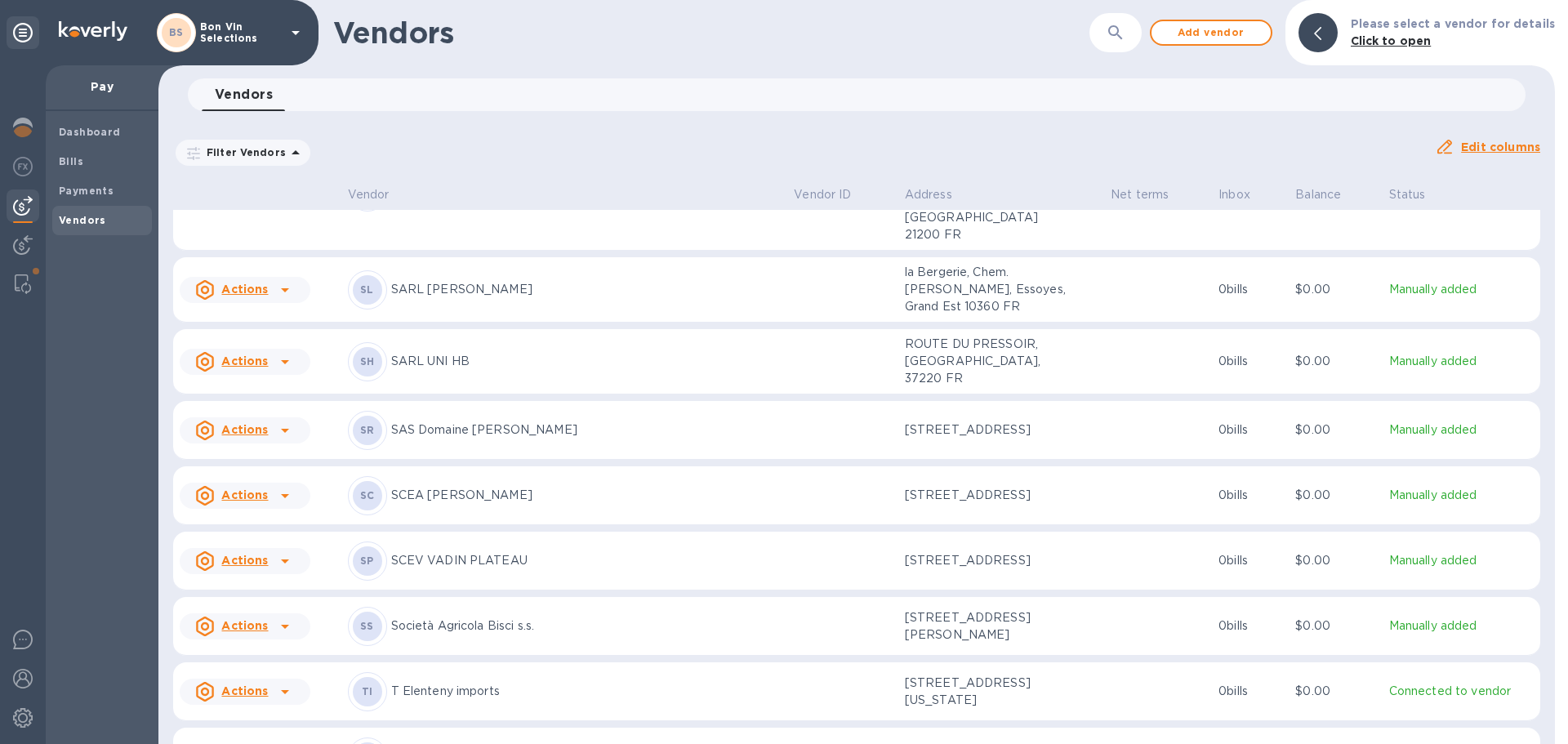 click on "SCEV VADIN PLATEAU" at bounding box center [586, 560] 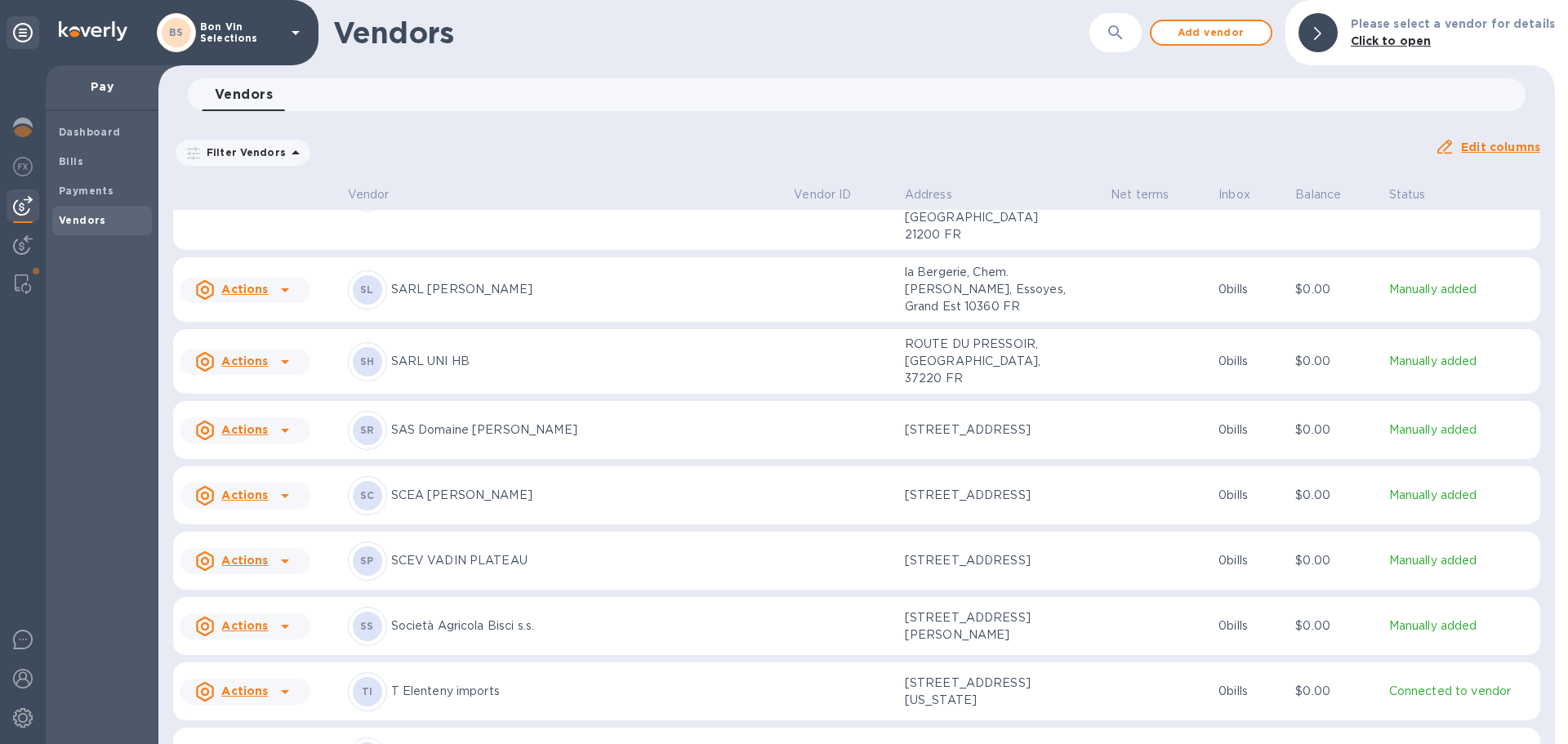 scroll, scrollTop: 4111, scrollLeft: 0, axis: vertical 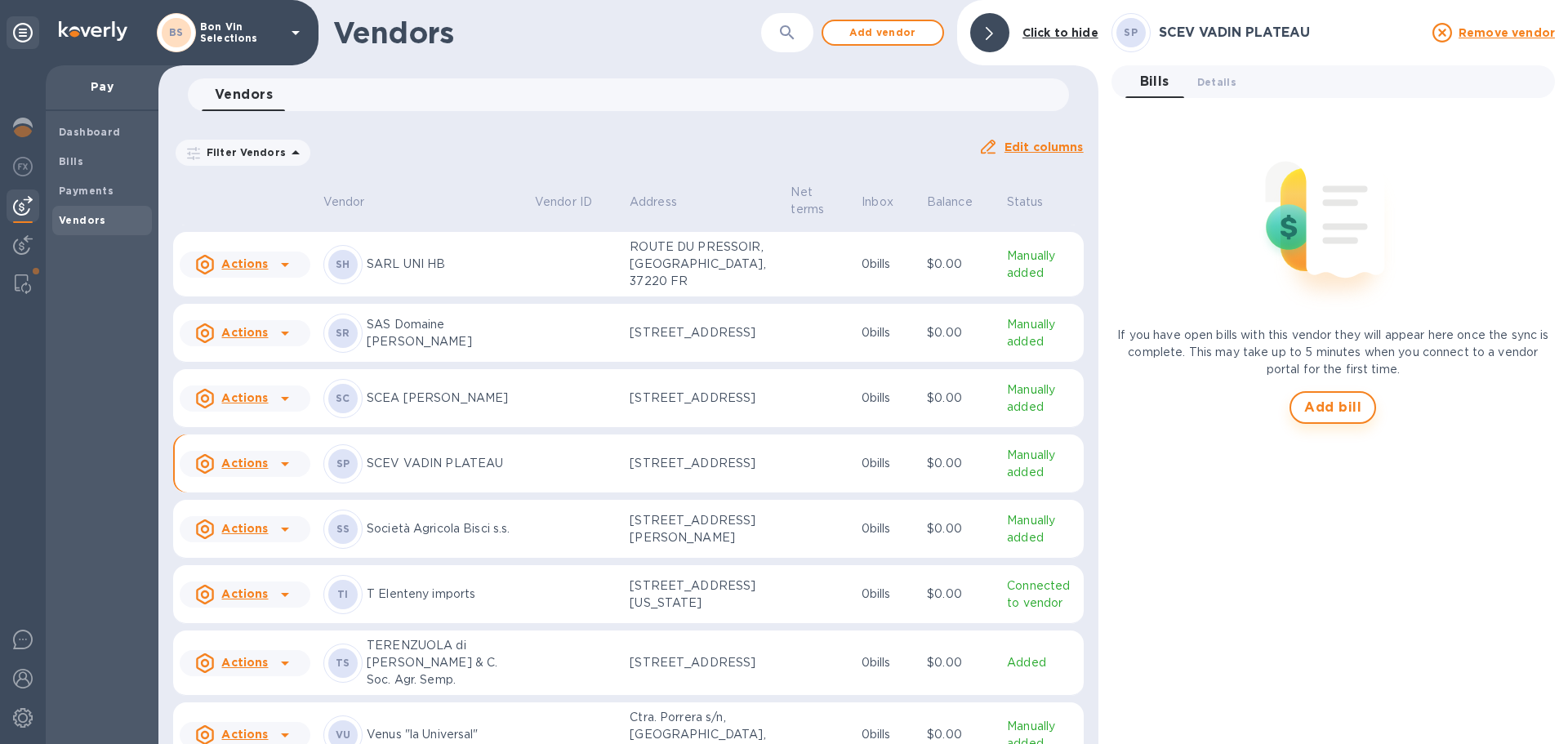 click on "Add bill" at bounding box center (1333, 408) 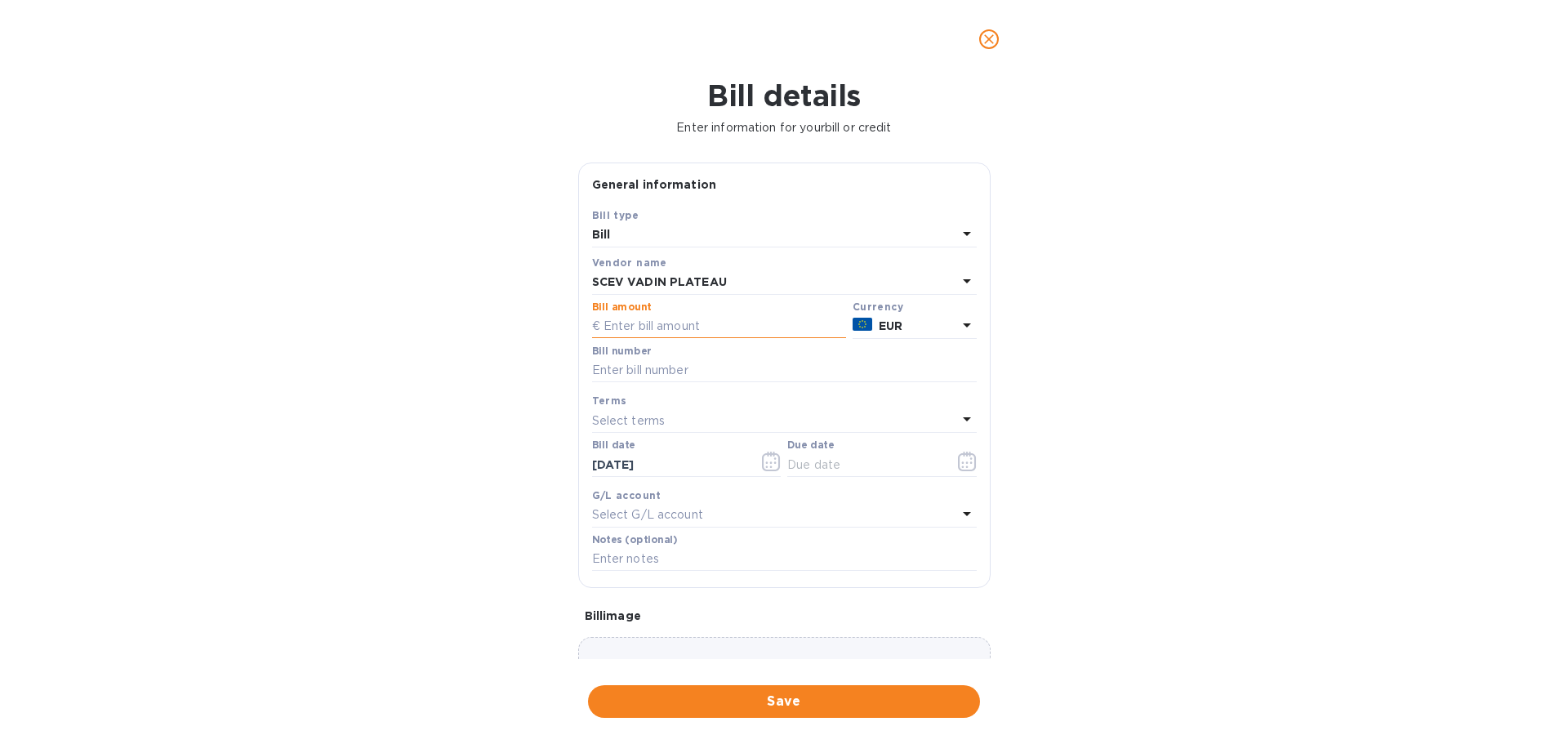 click at bounding box center [719, 327] 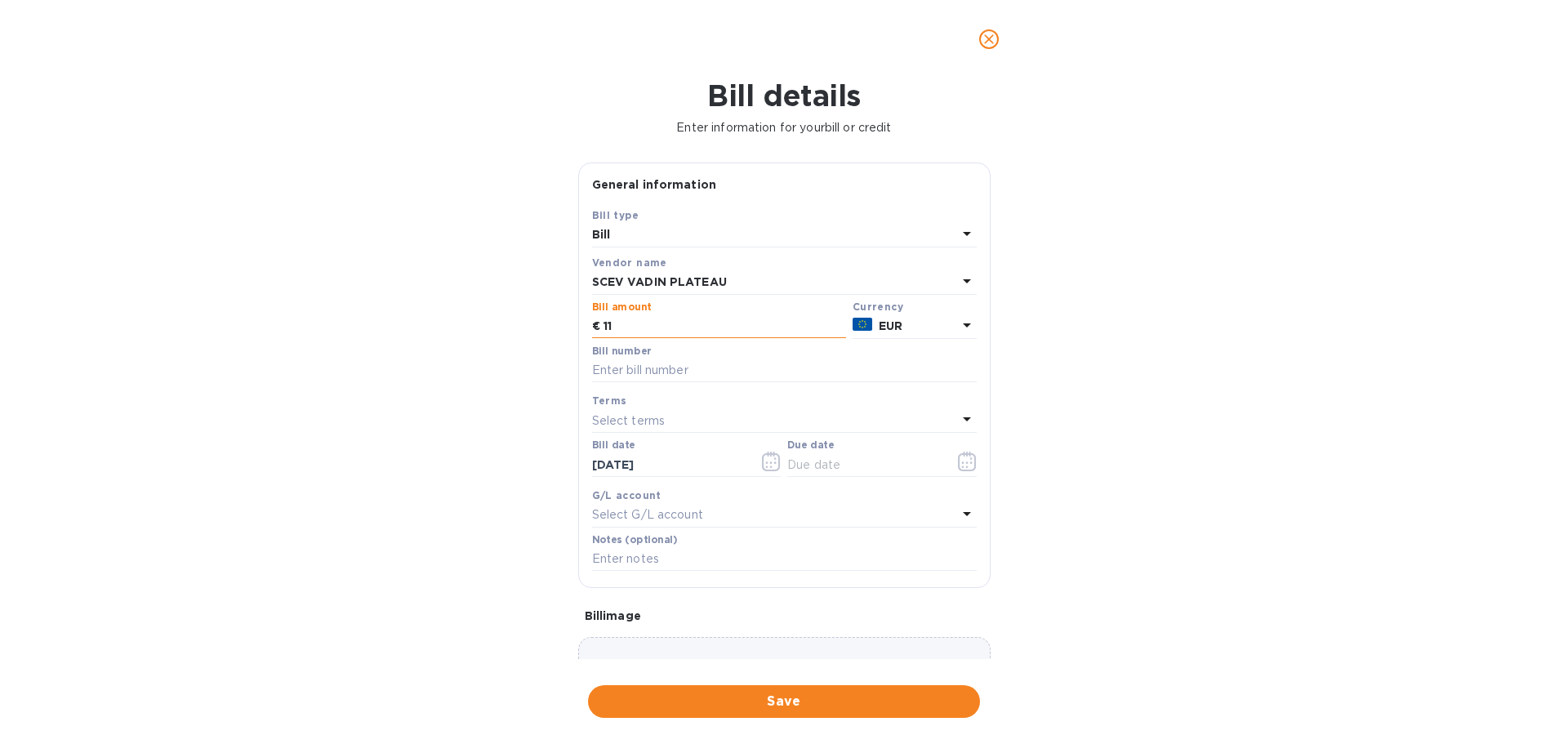 type on "1" 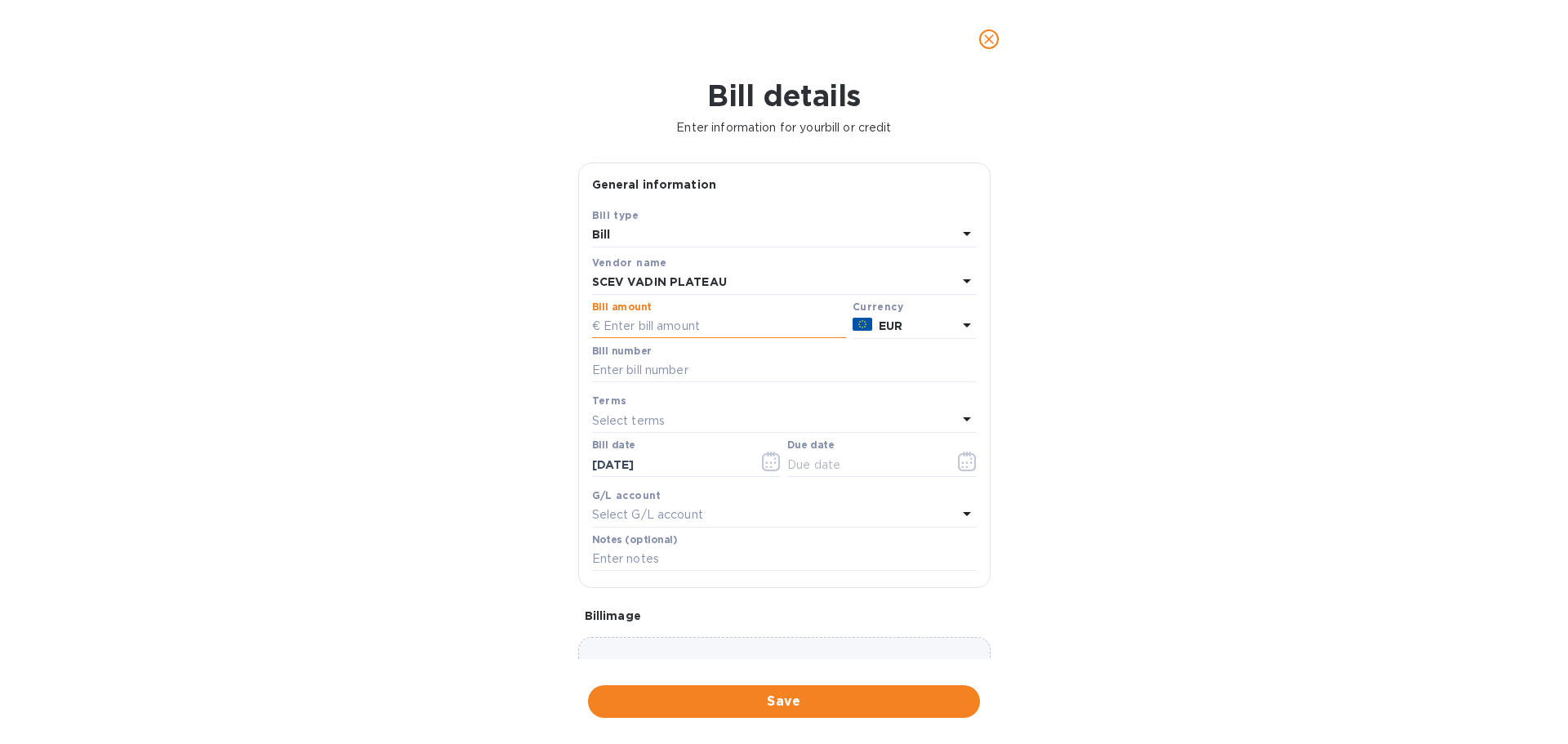 click at bounding box center (719, 327) 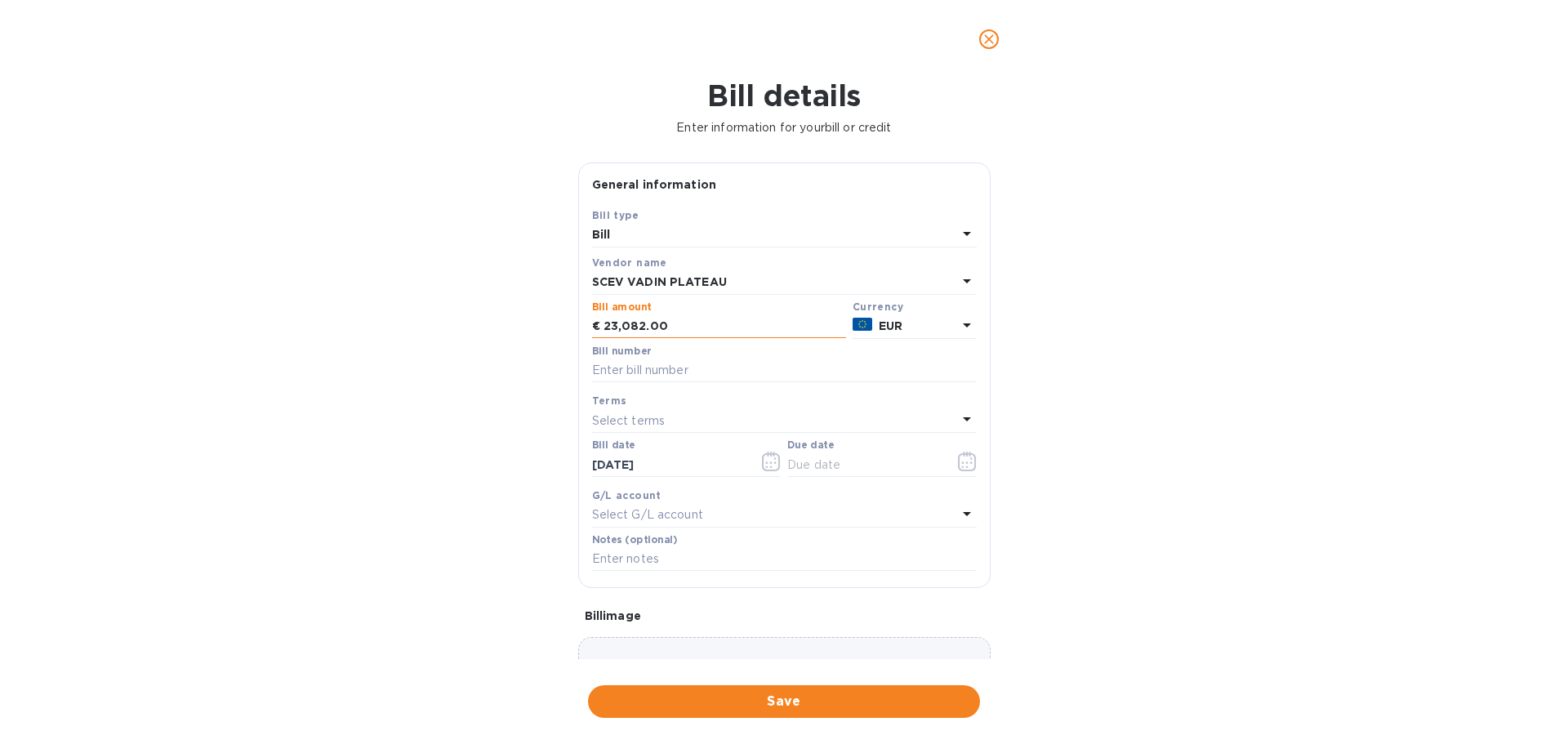 type on "23,082.00" 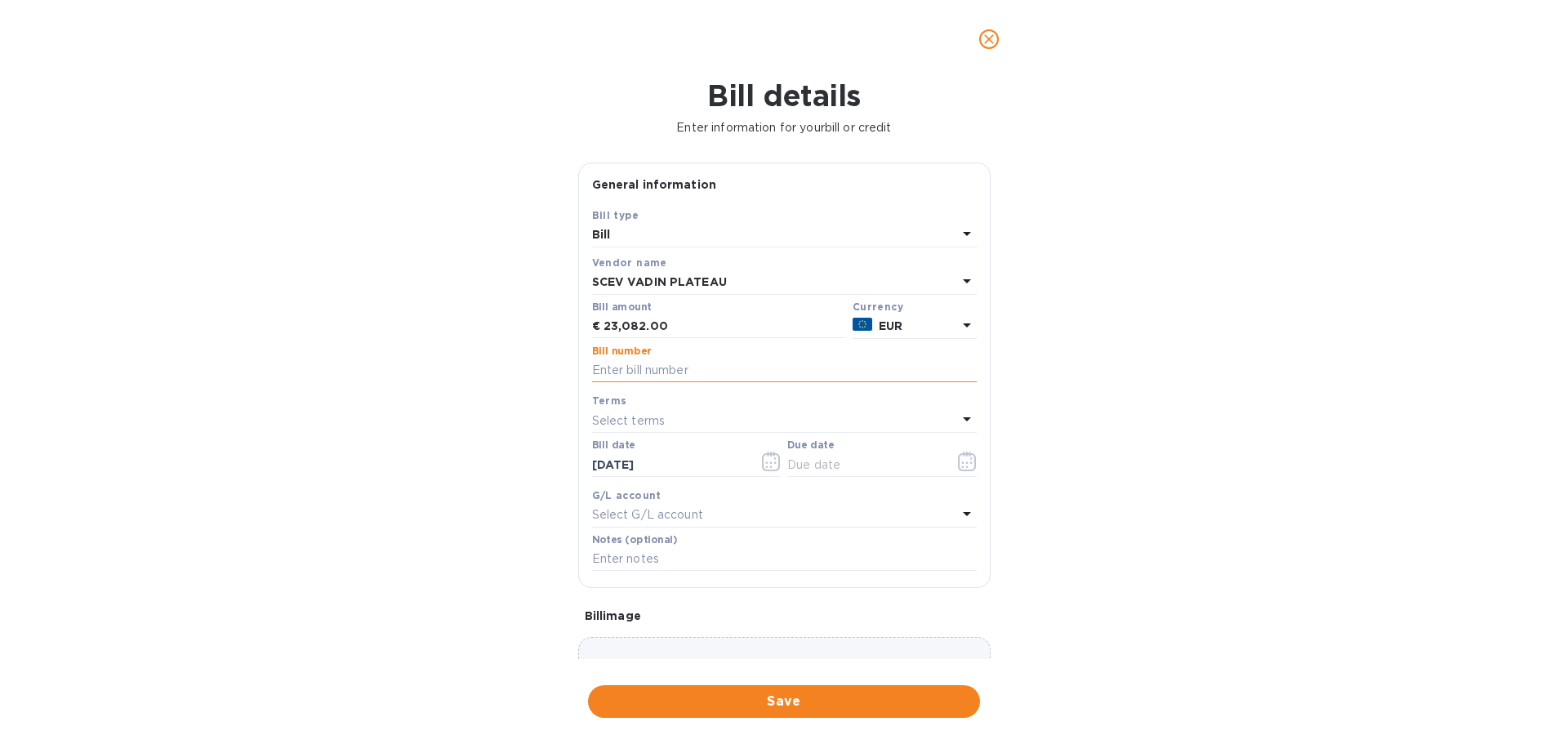 click at bounding box center (784, 371) 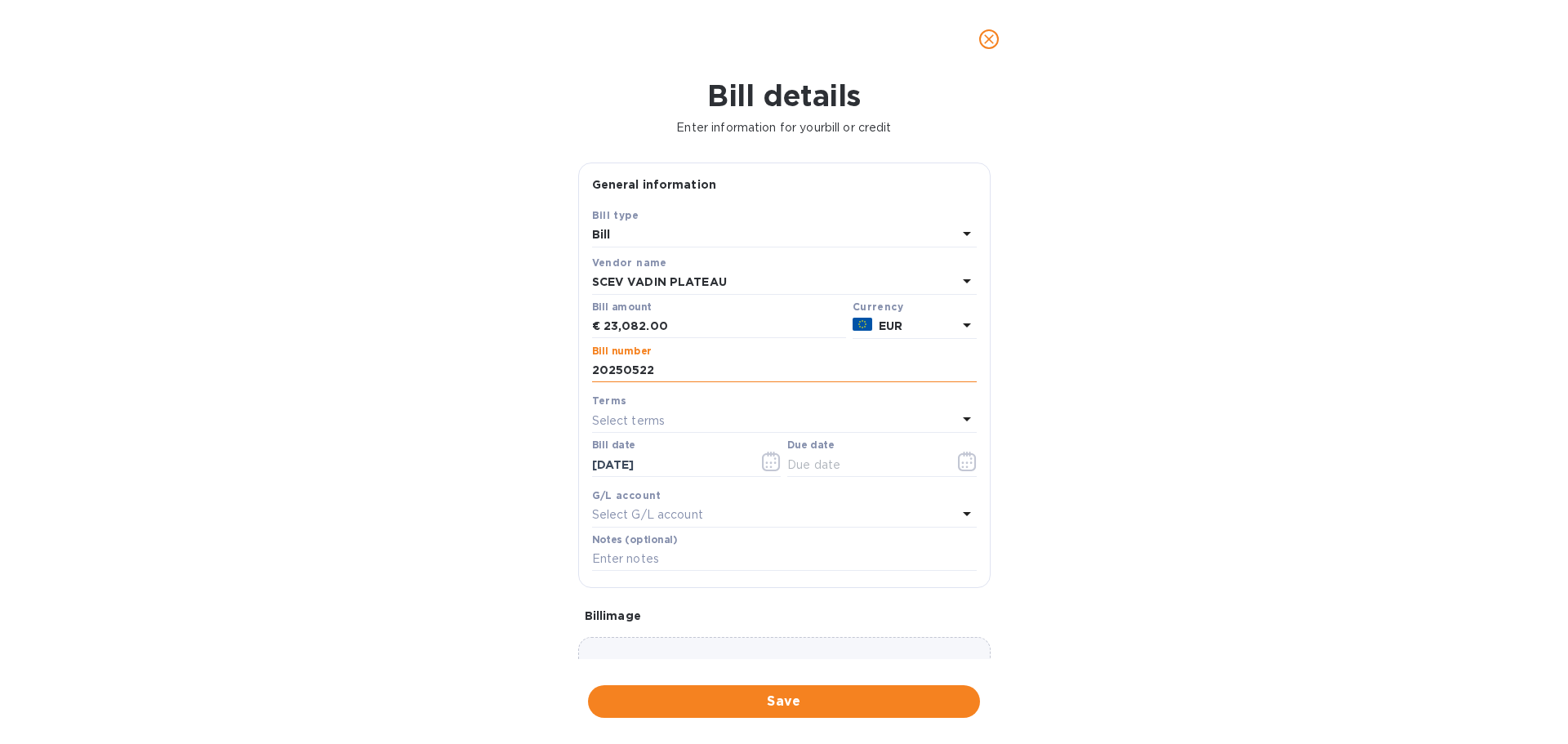 type on "20250522" 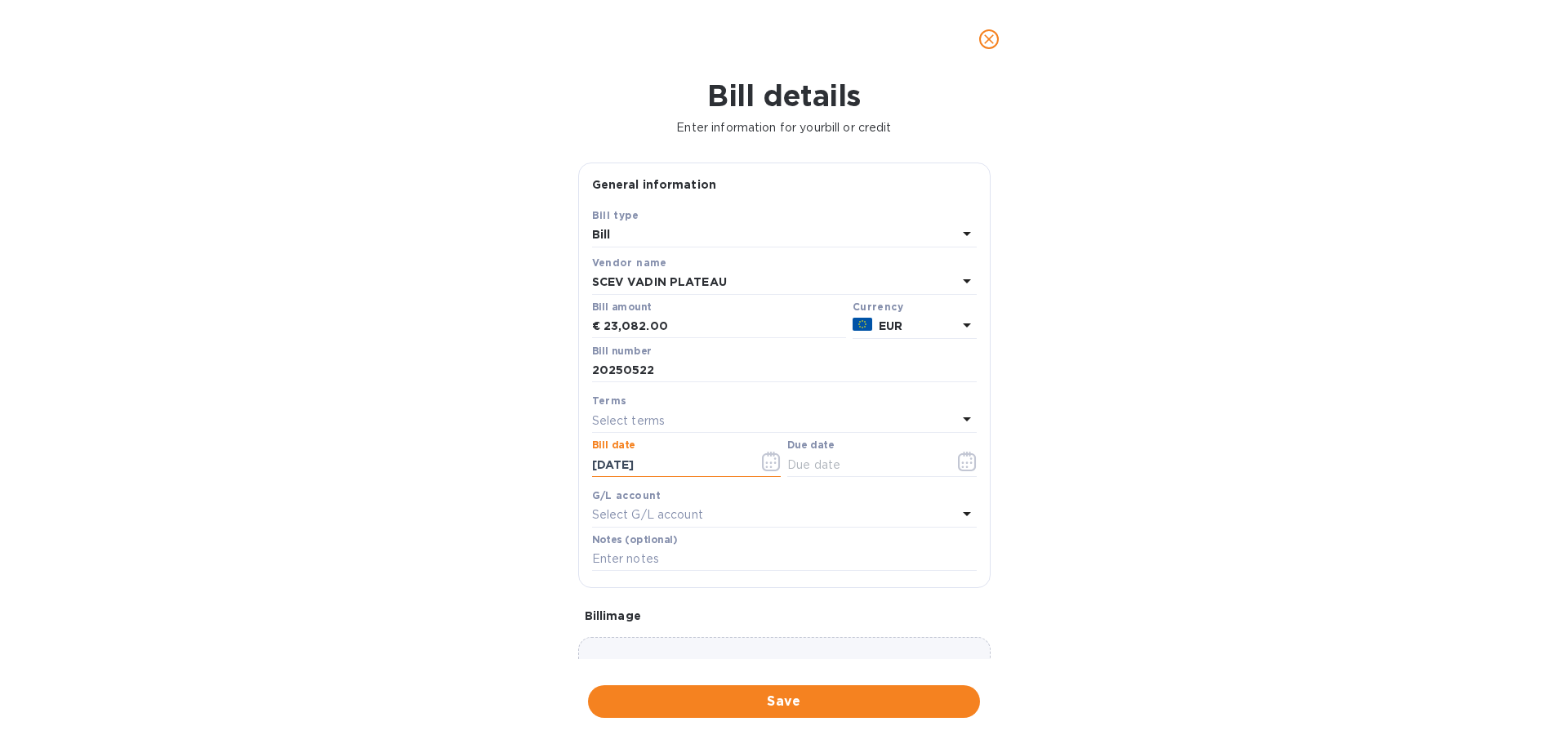 click 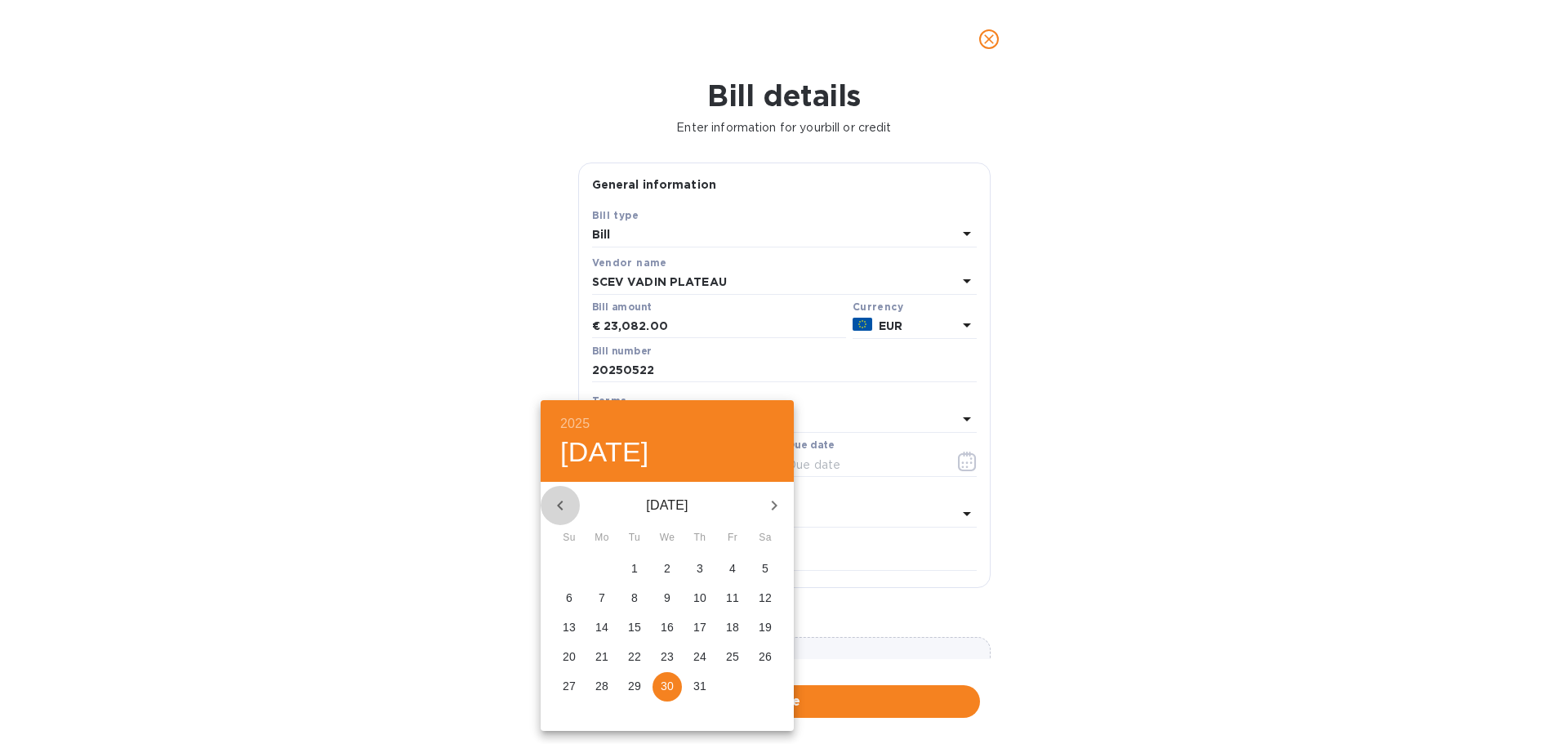 click 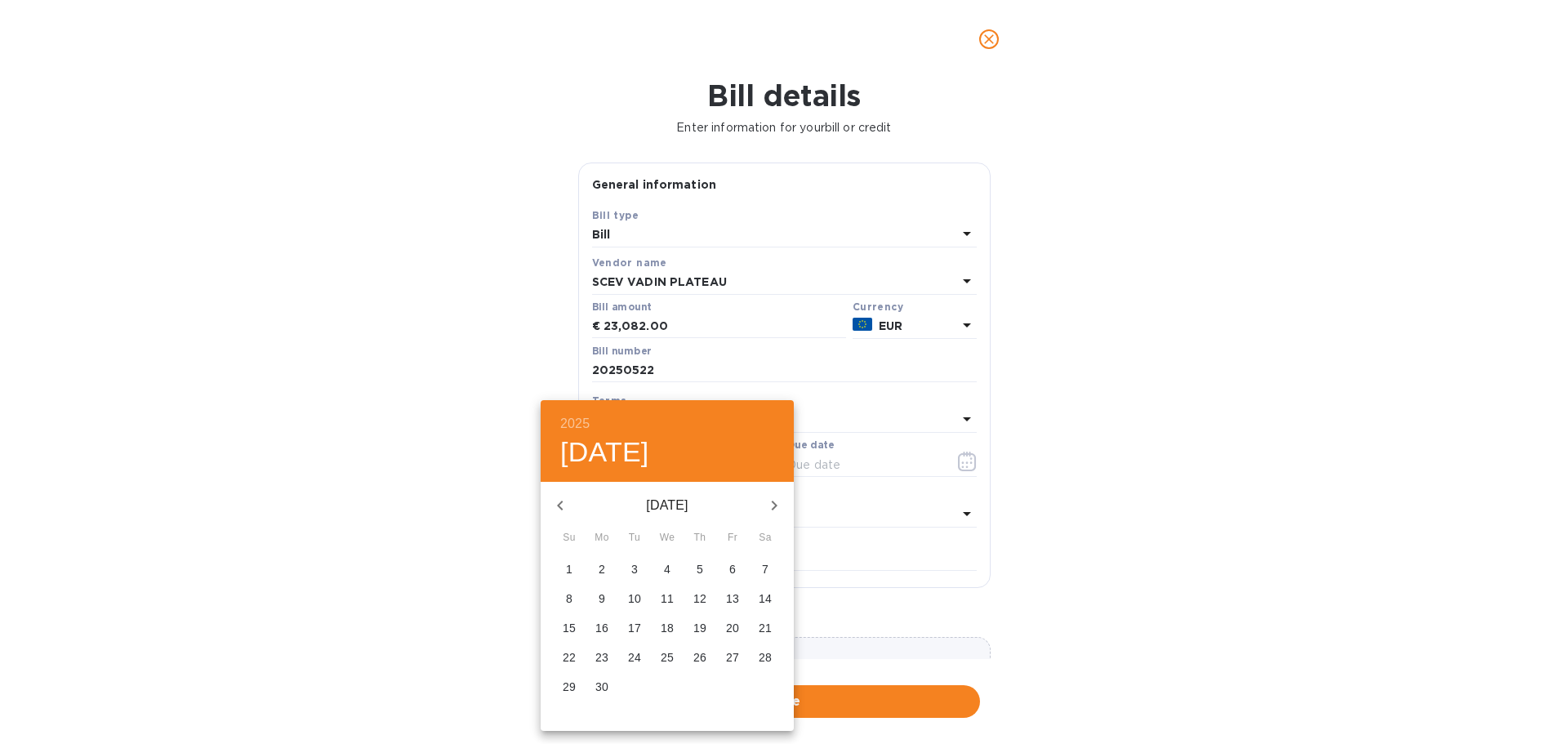 click 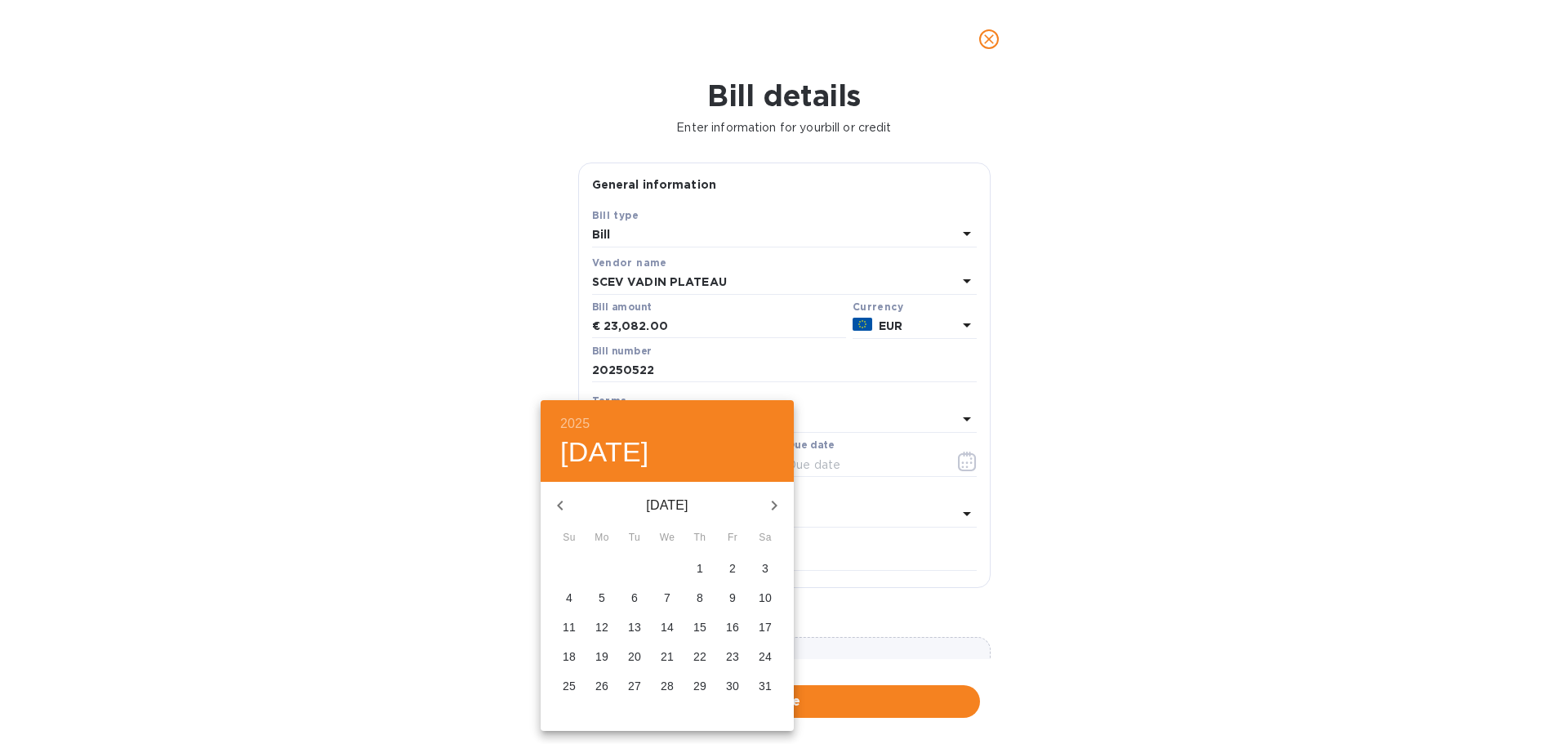 click 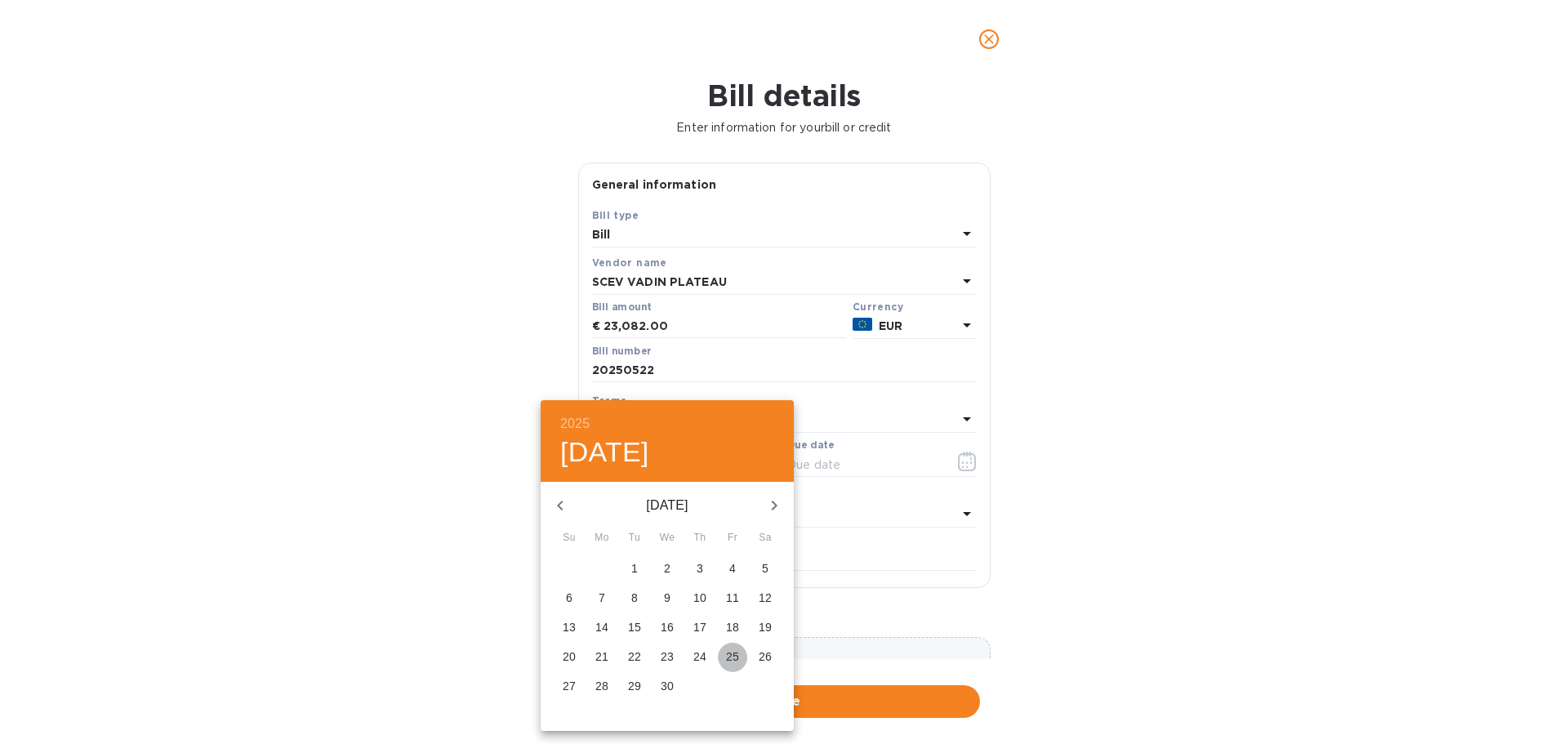 click on "25" at bounding box center (733, 657) 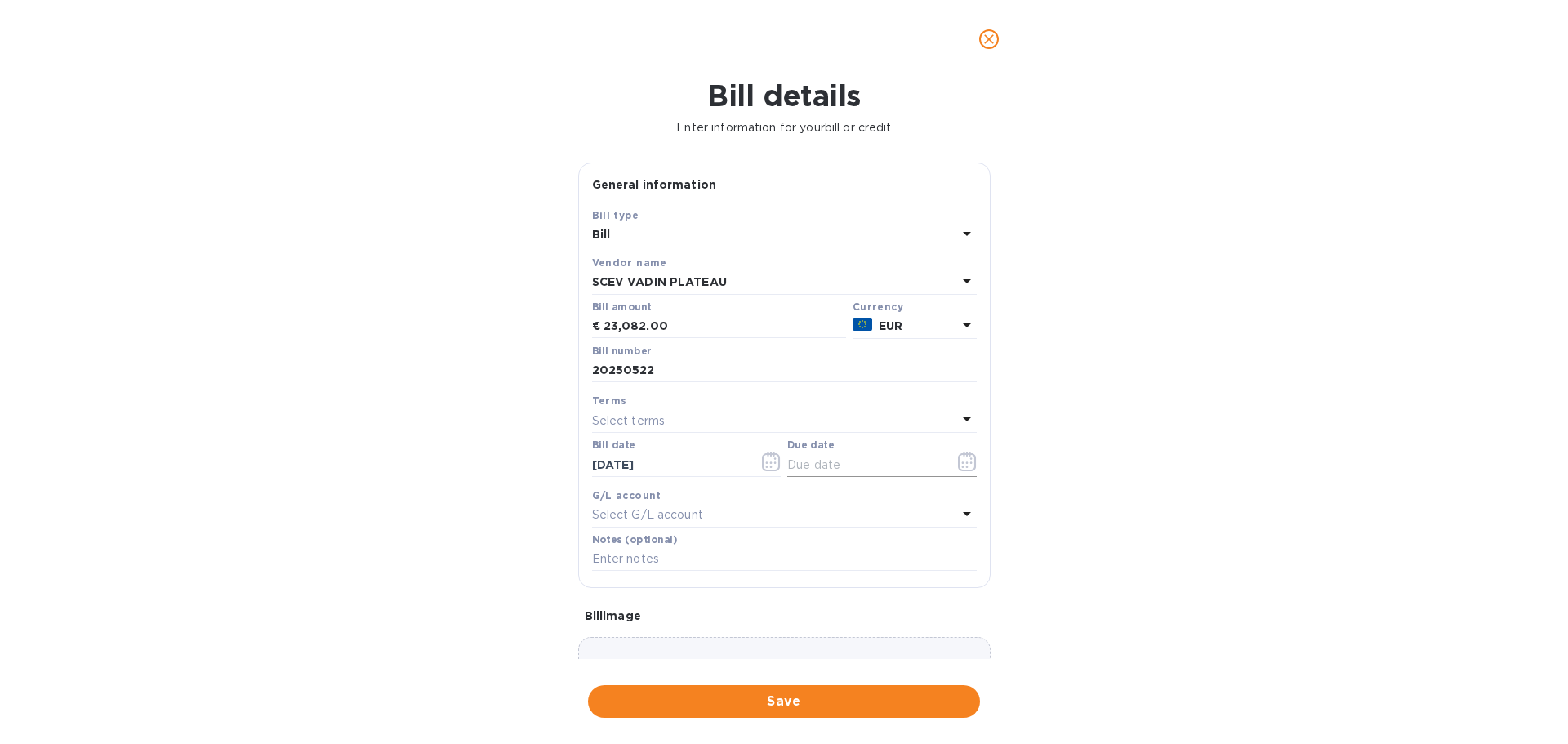 click 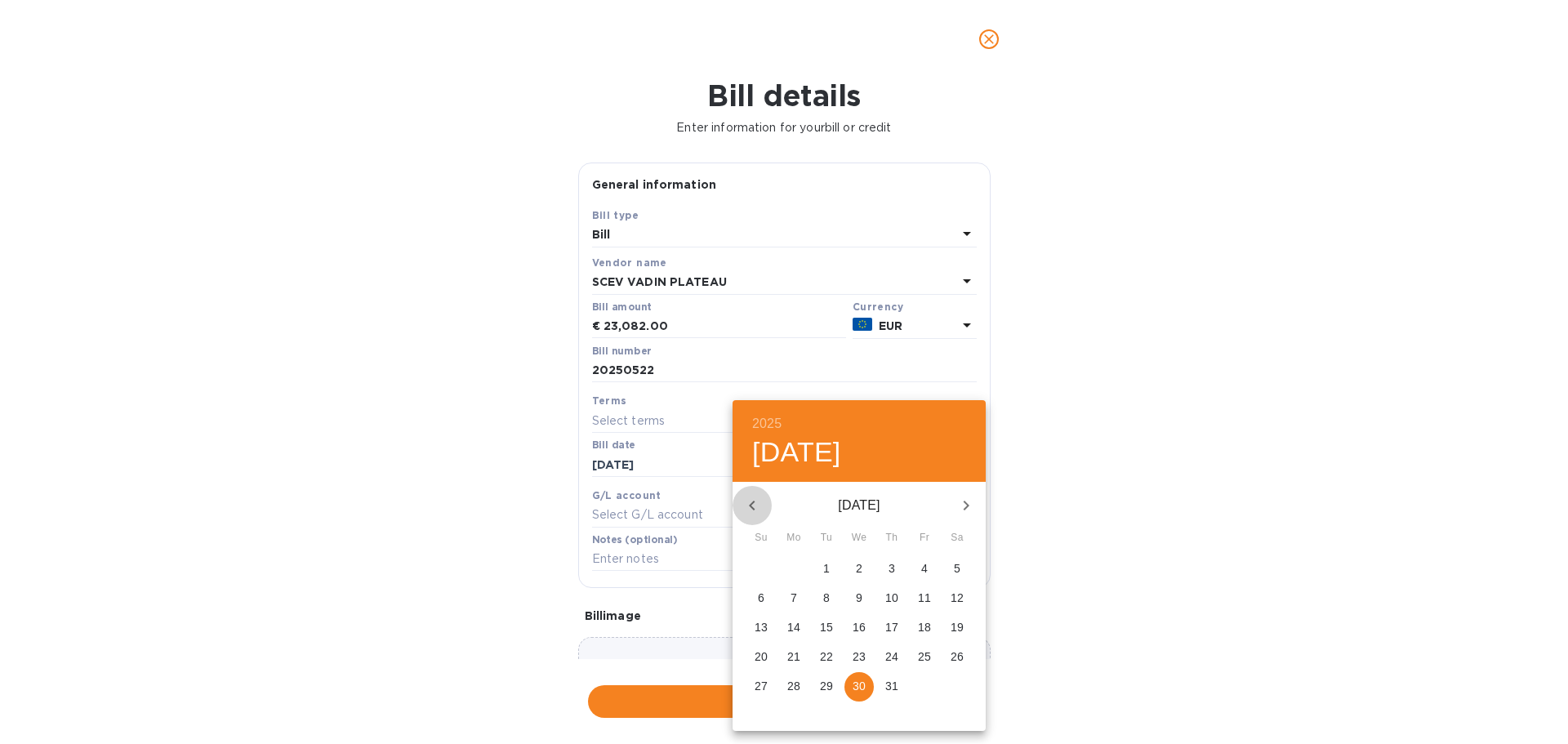 click 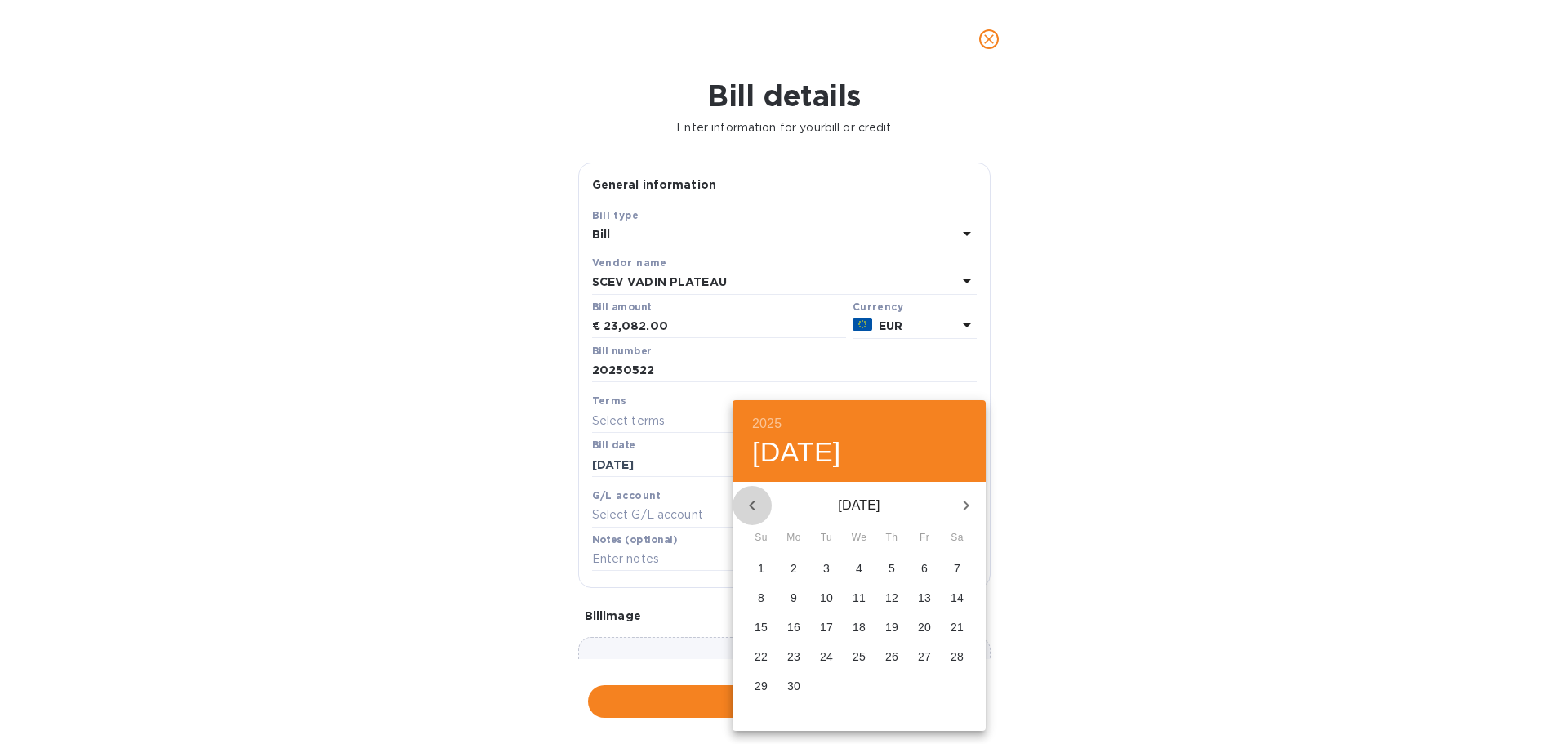 click 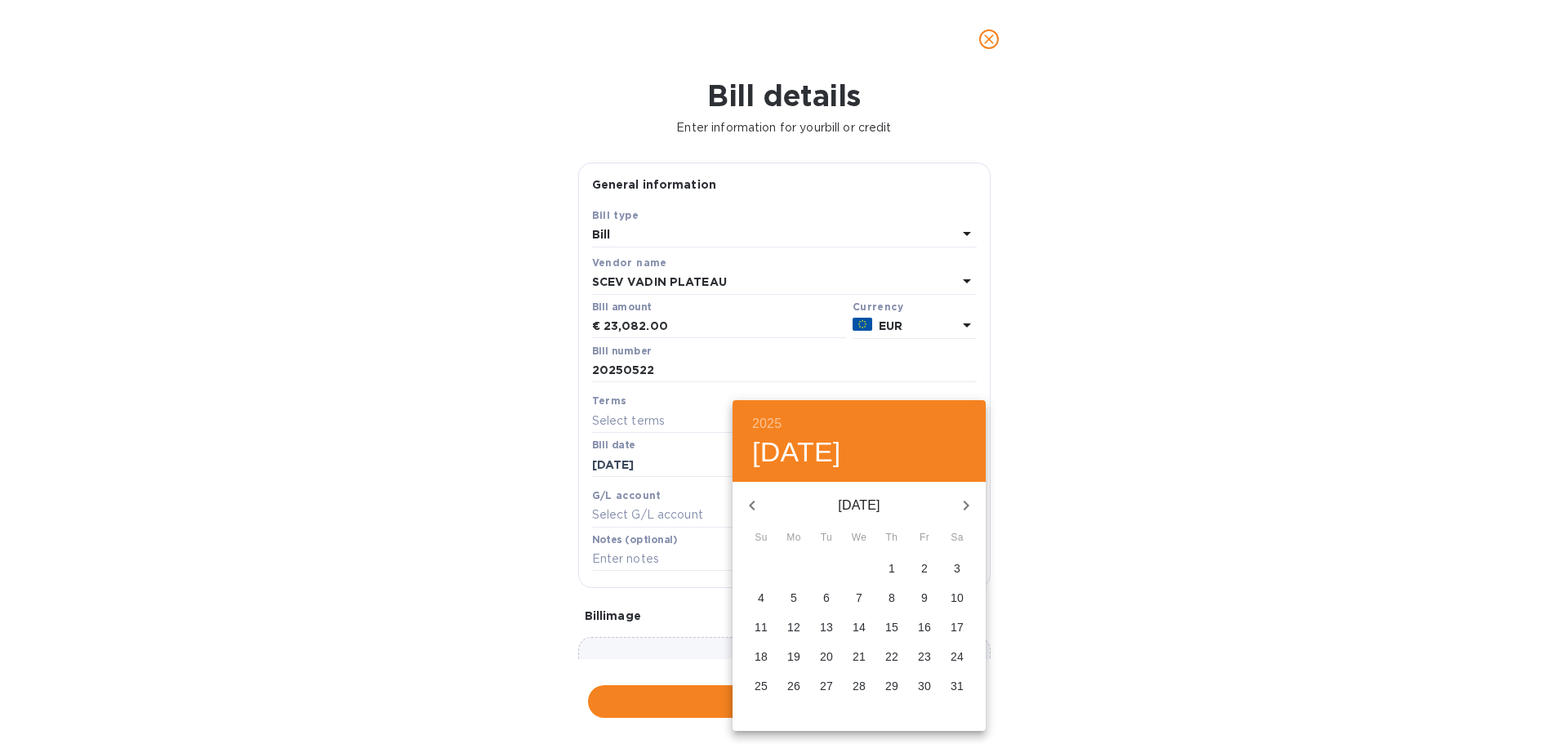 click 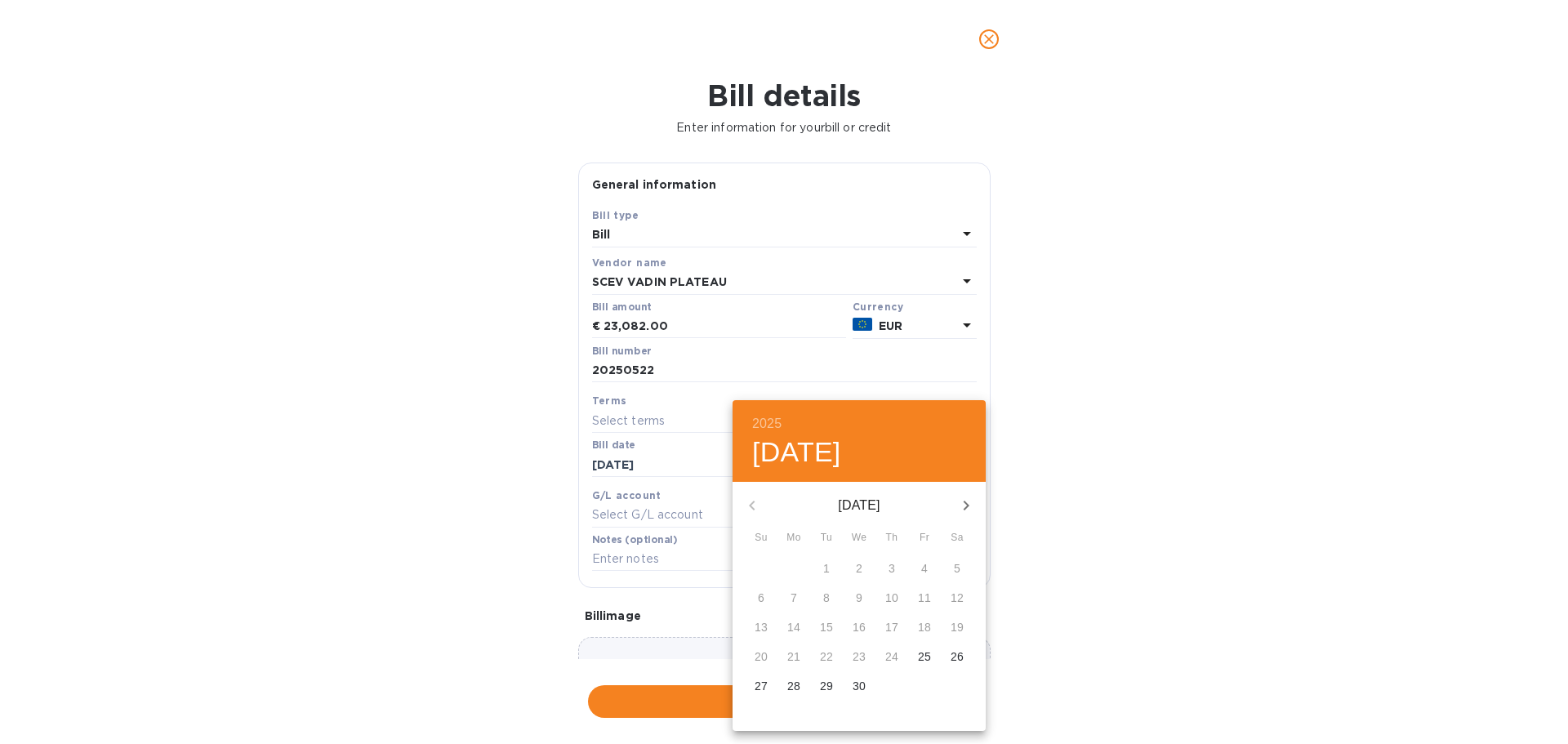 click 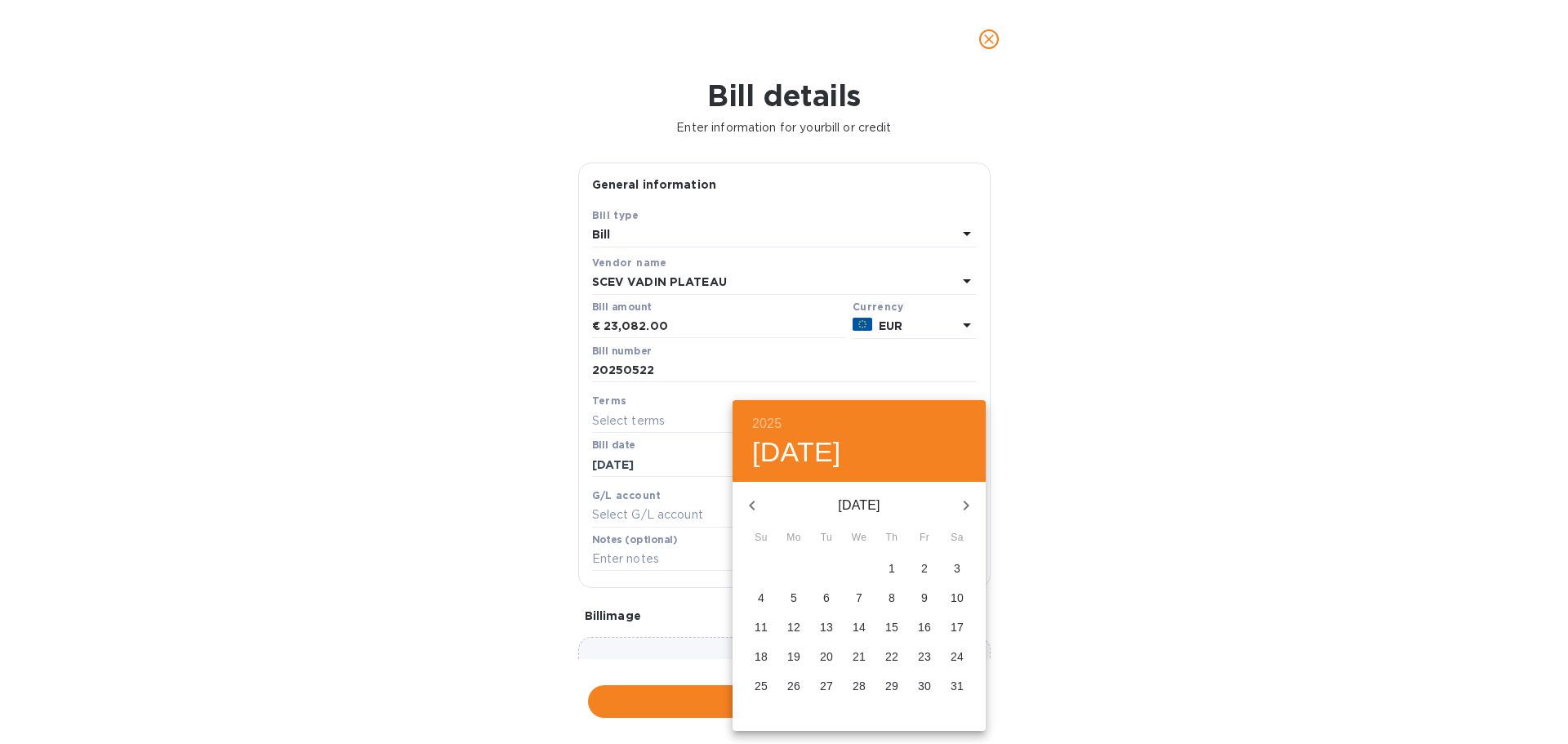 click 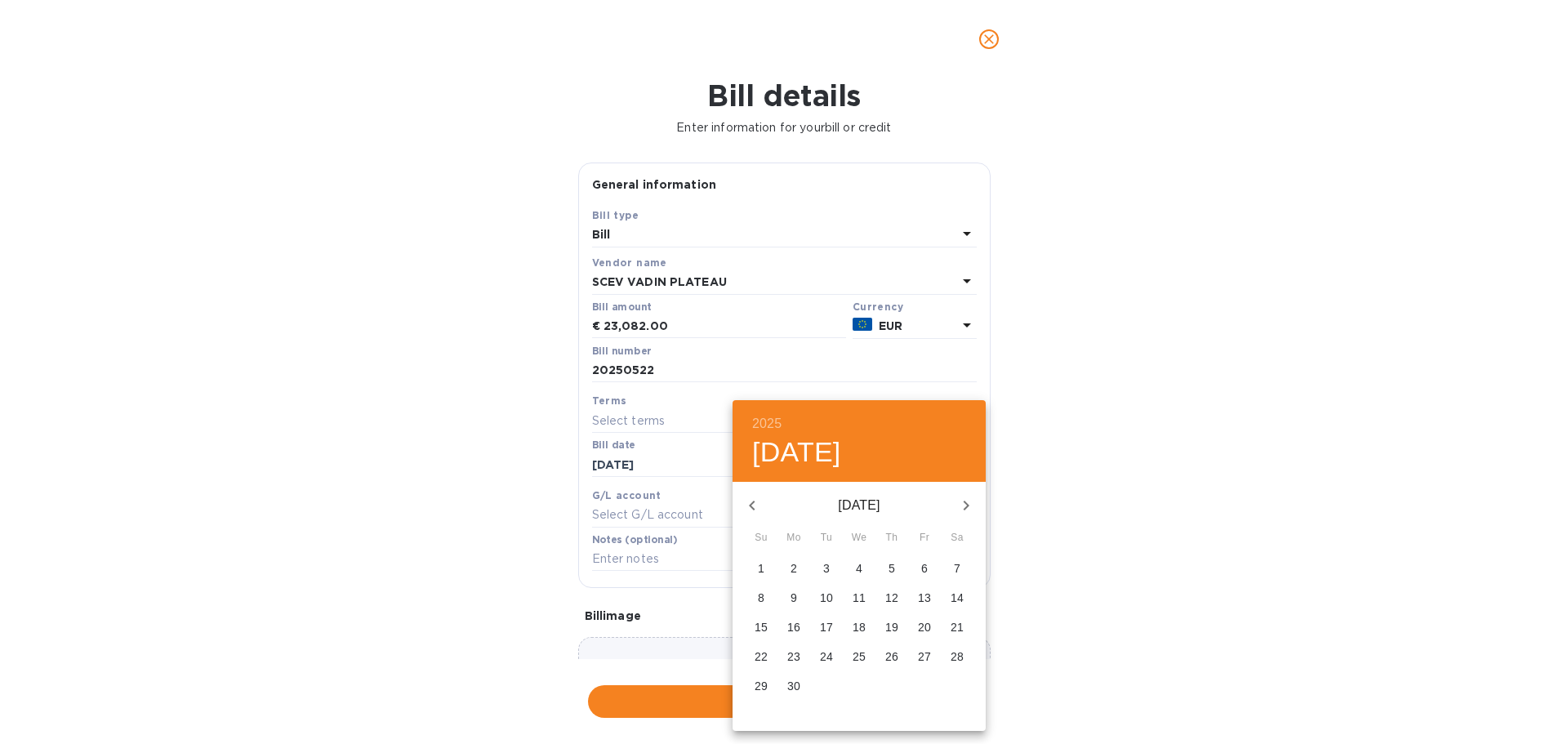 click 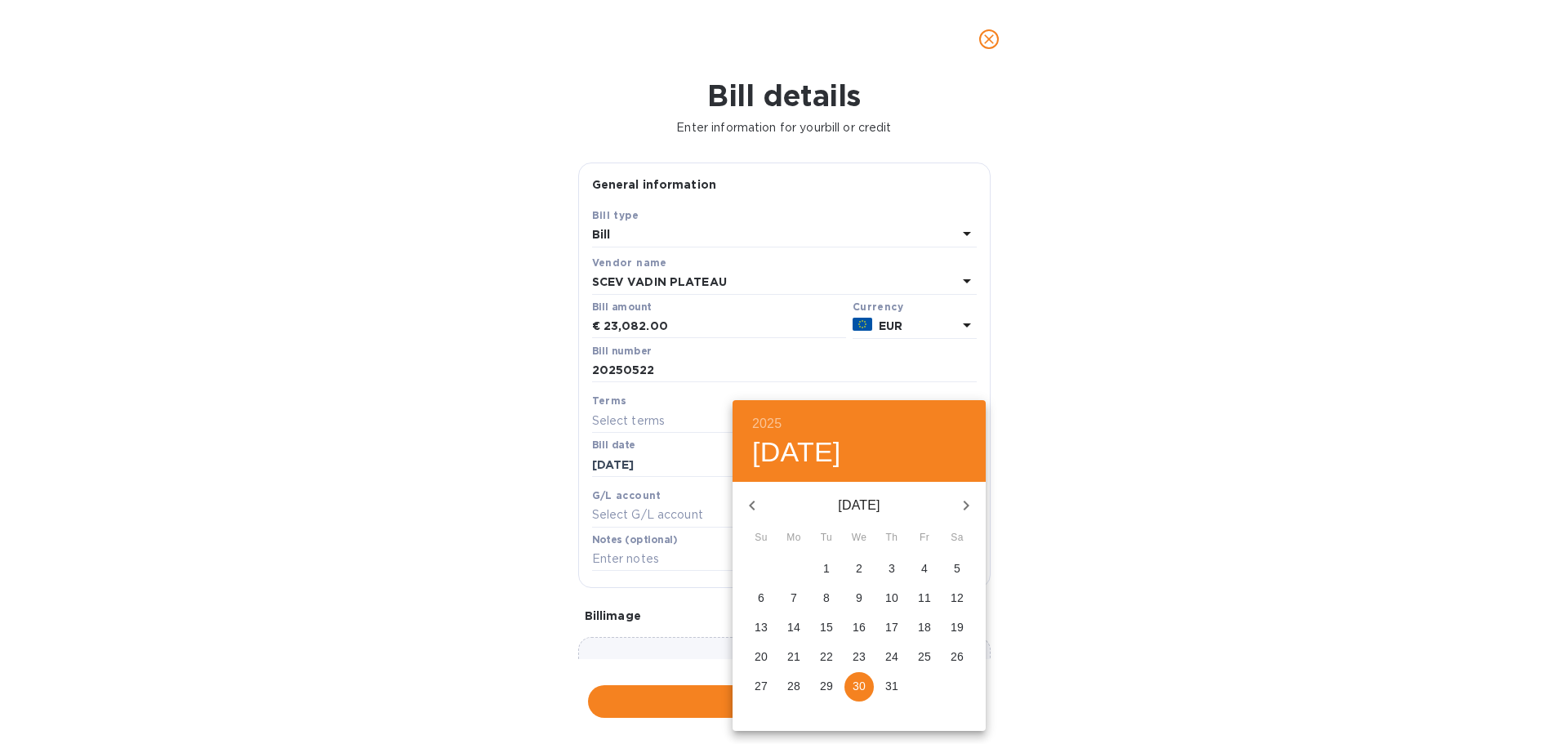 click on "24" at bounding box center (892, 657) 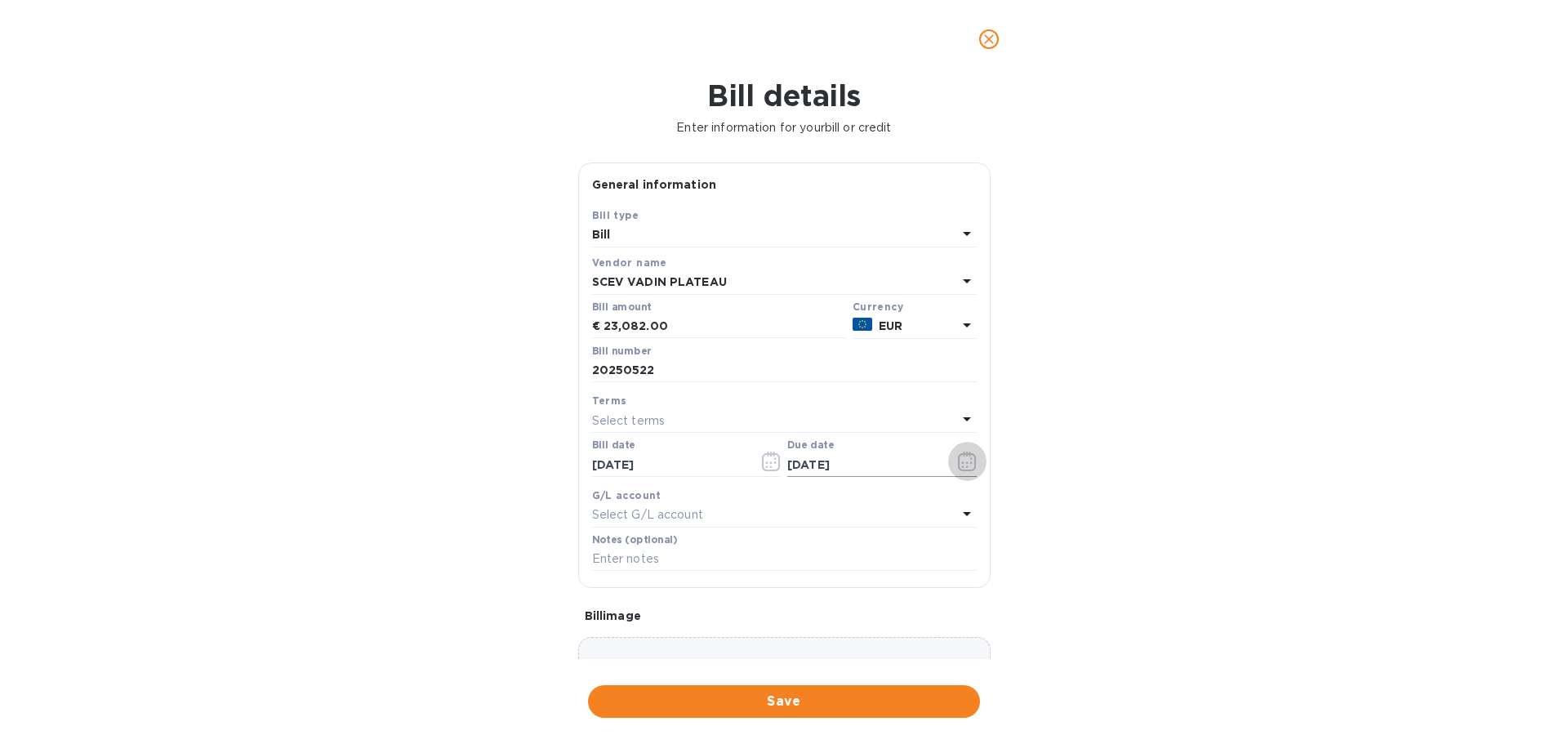 click 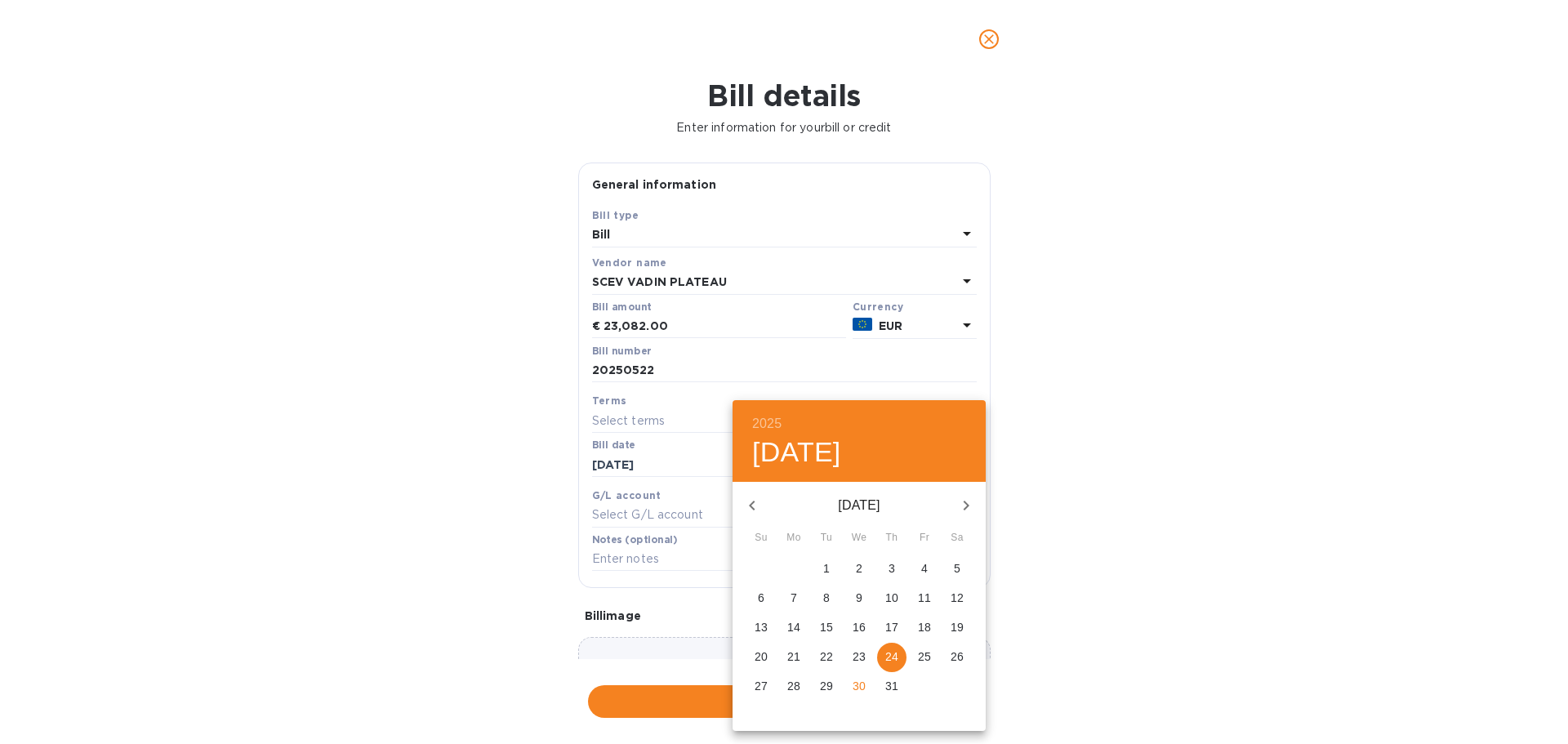 click on "25" at bounding box center [924, 657] 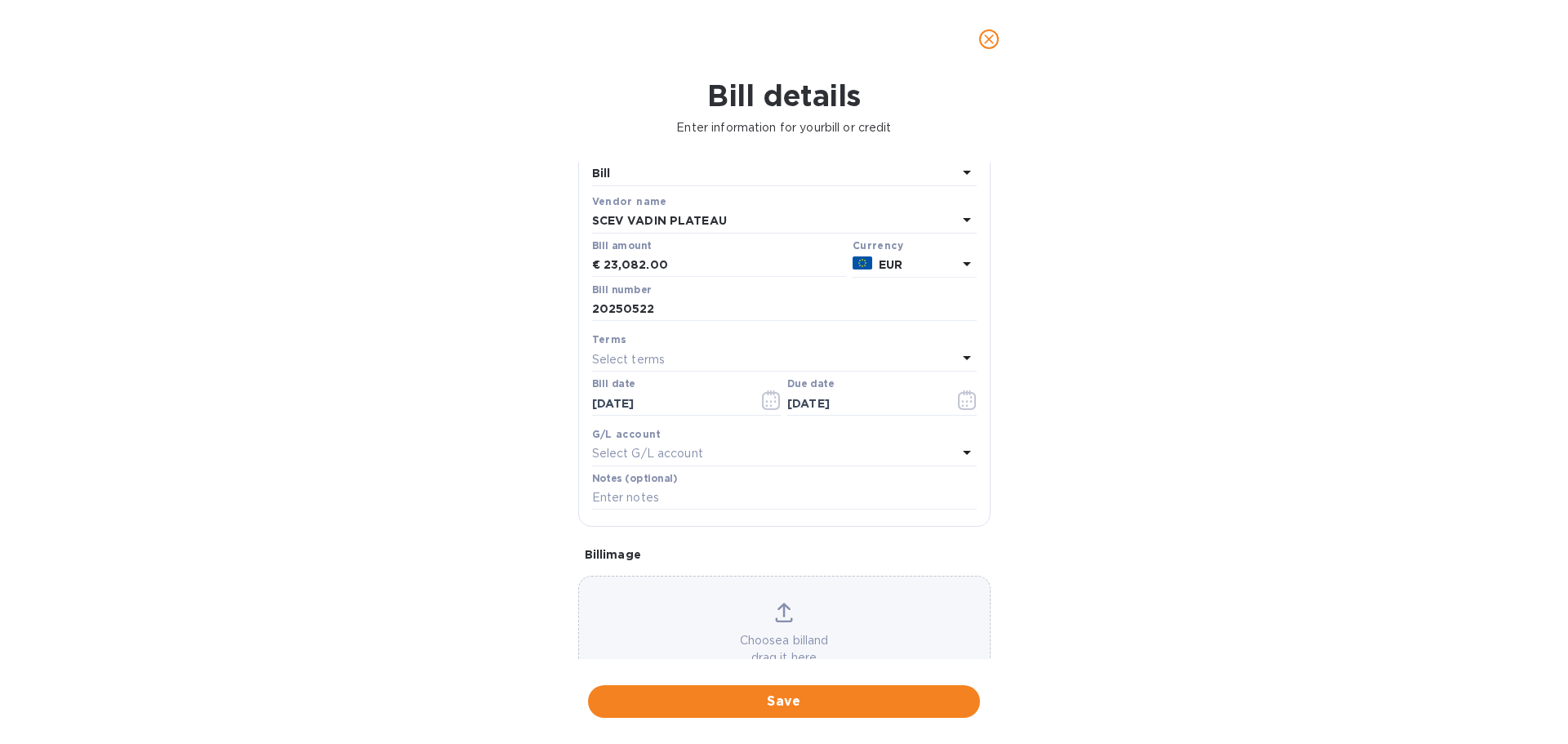 scroll, scrollTop: 115, scrollLeft: 0, axis: vertical 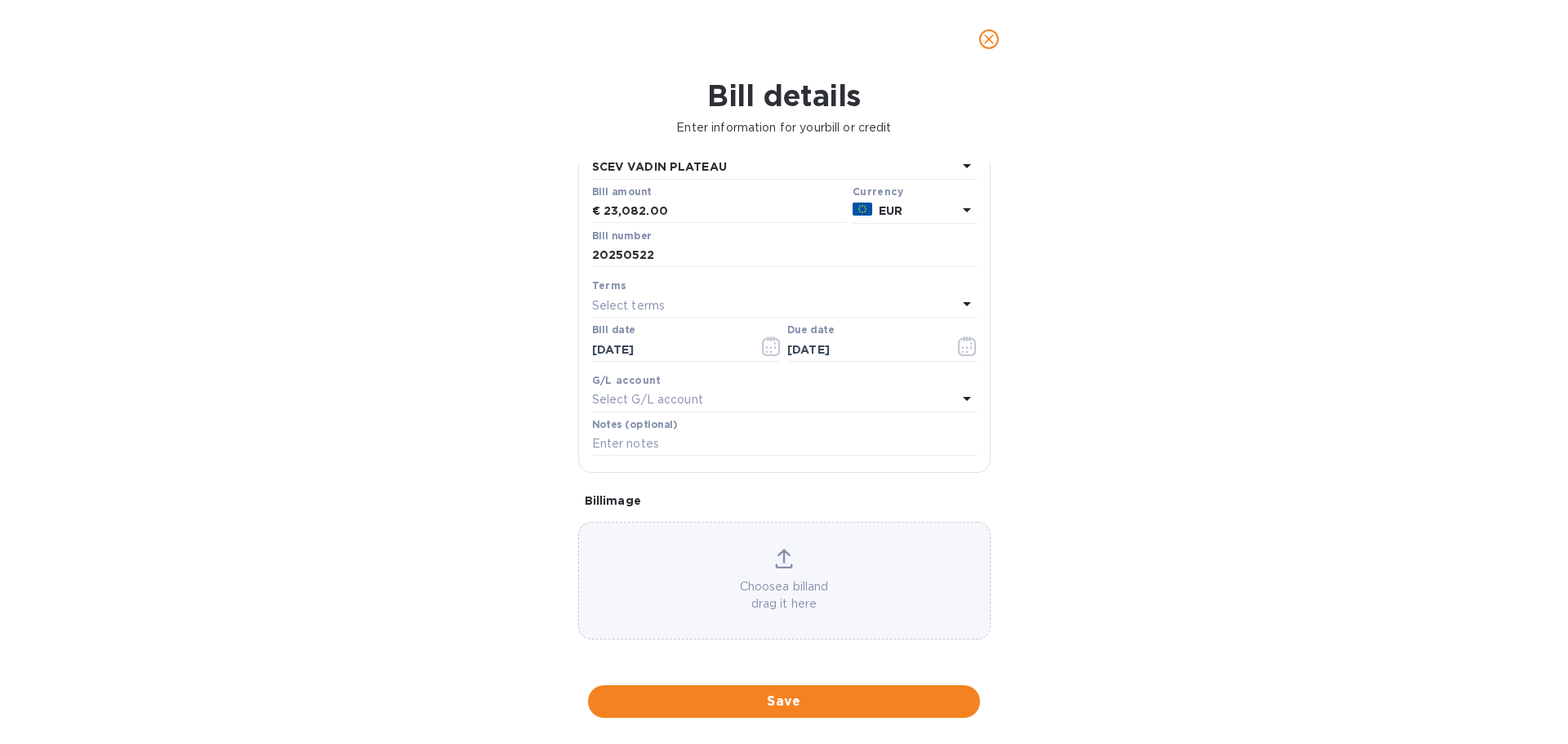 click 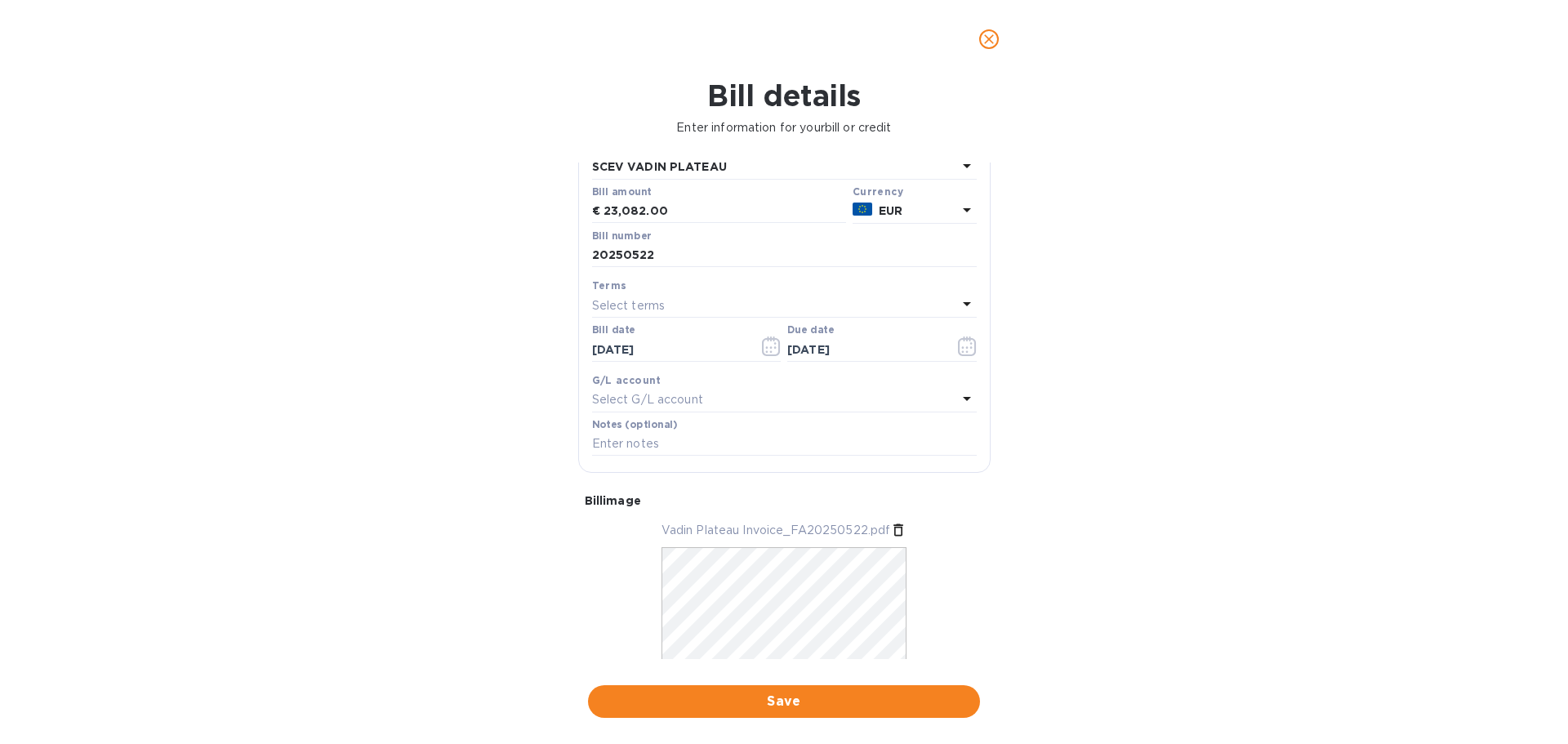 scroll, scrollTop: 165, scrollLeft: 0, axis: vertical 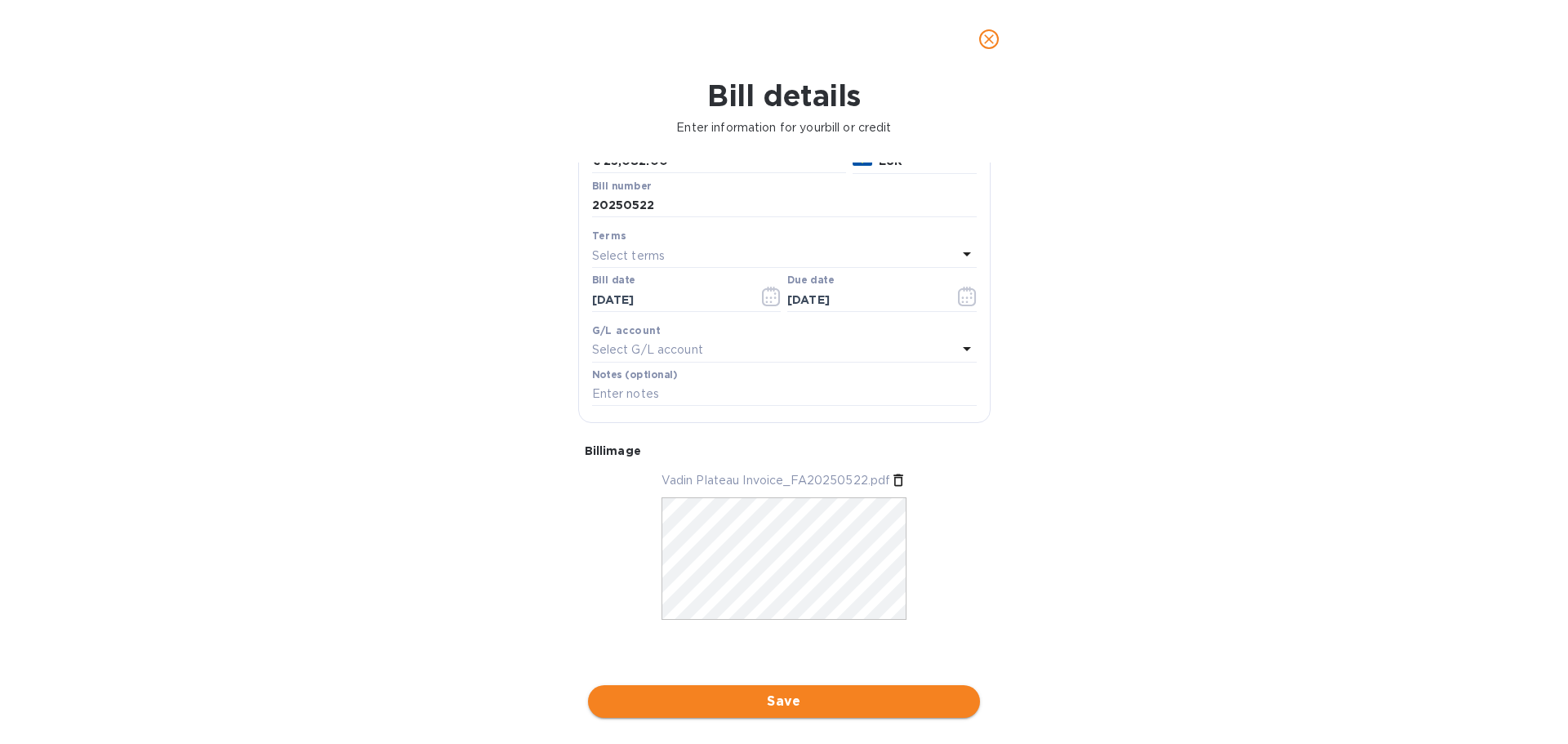 click on "Save" at bounding box center [784, 702] 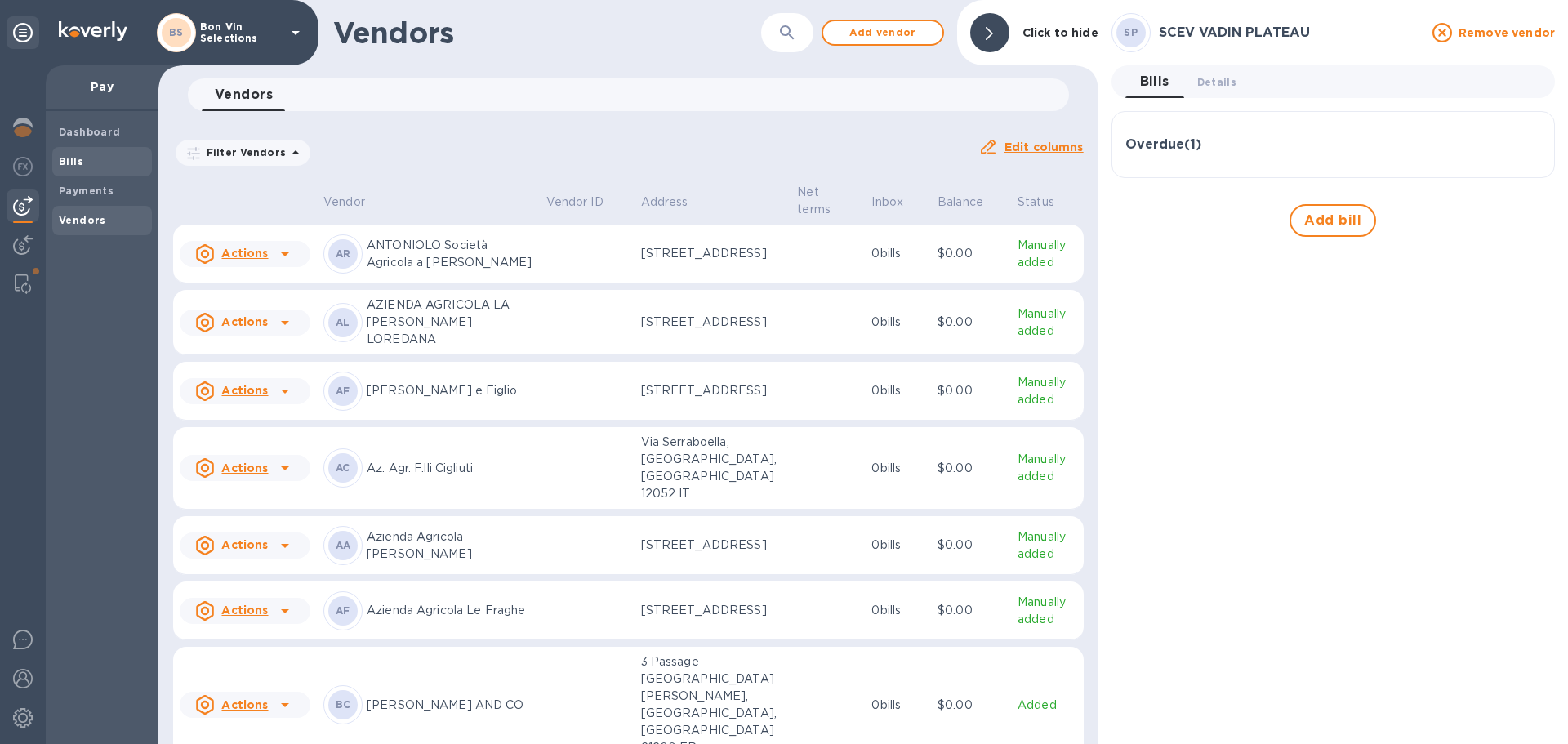 click on "Bills" at bounding box center [102, 162] 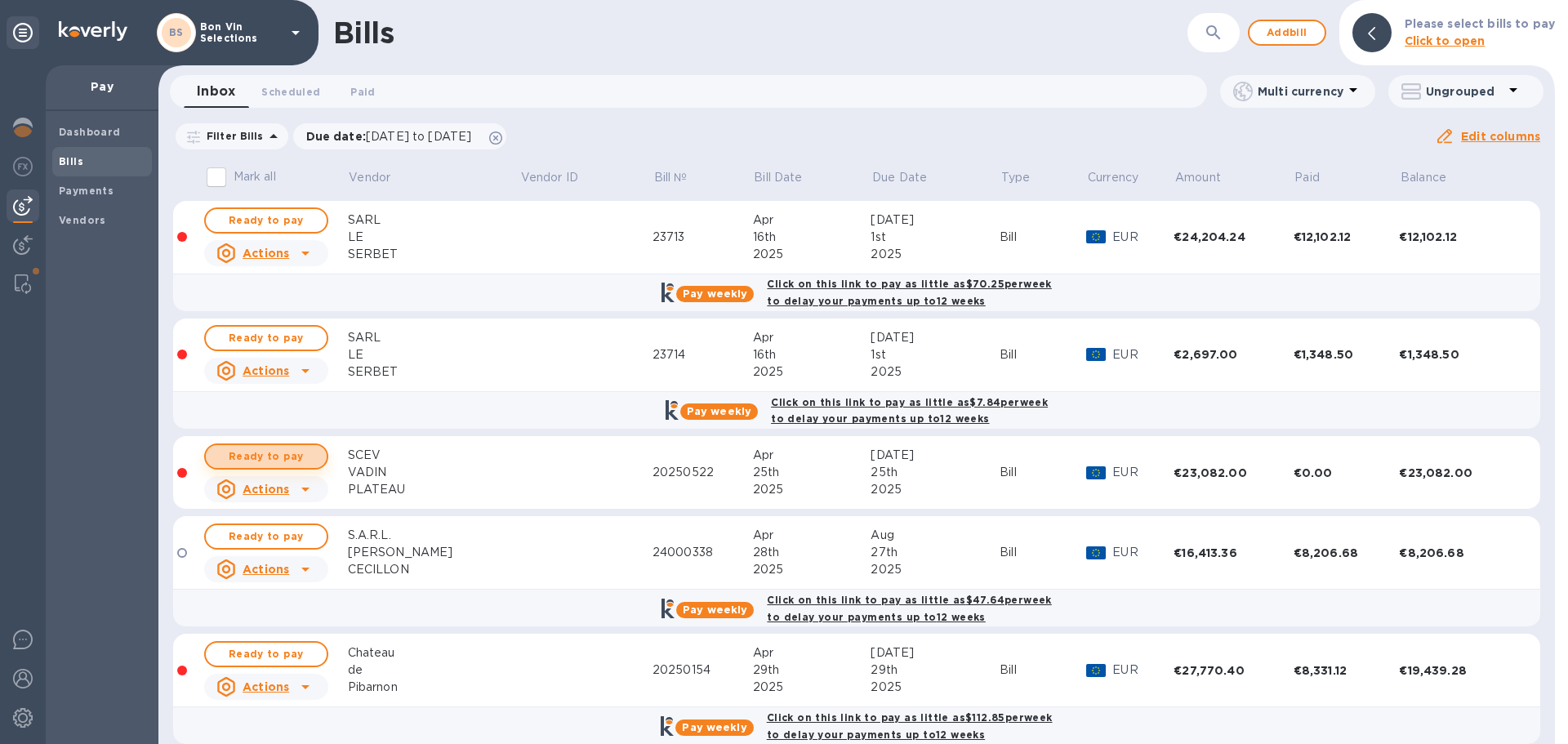 click on "Ready to pay" at bounding box center [266, 457] 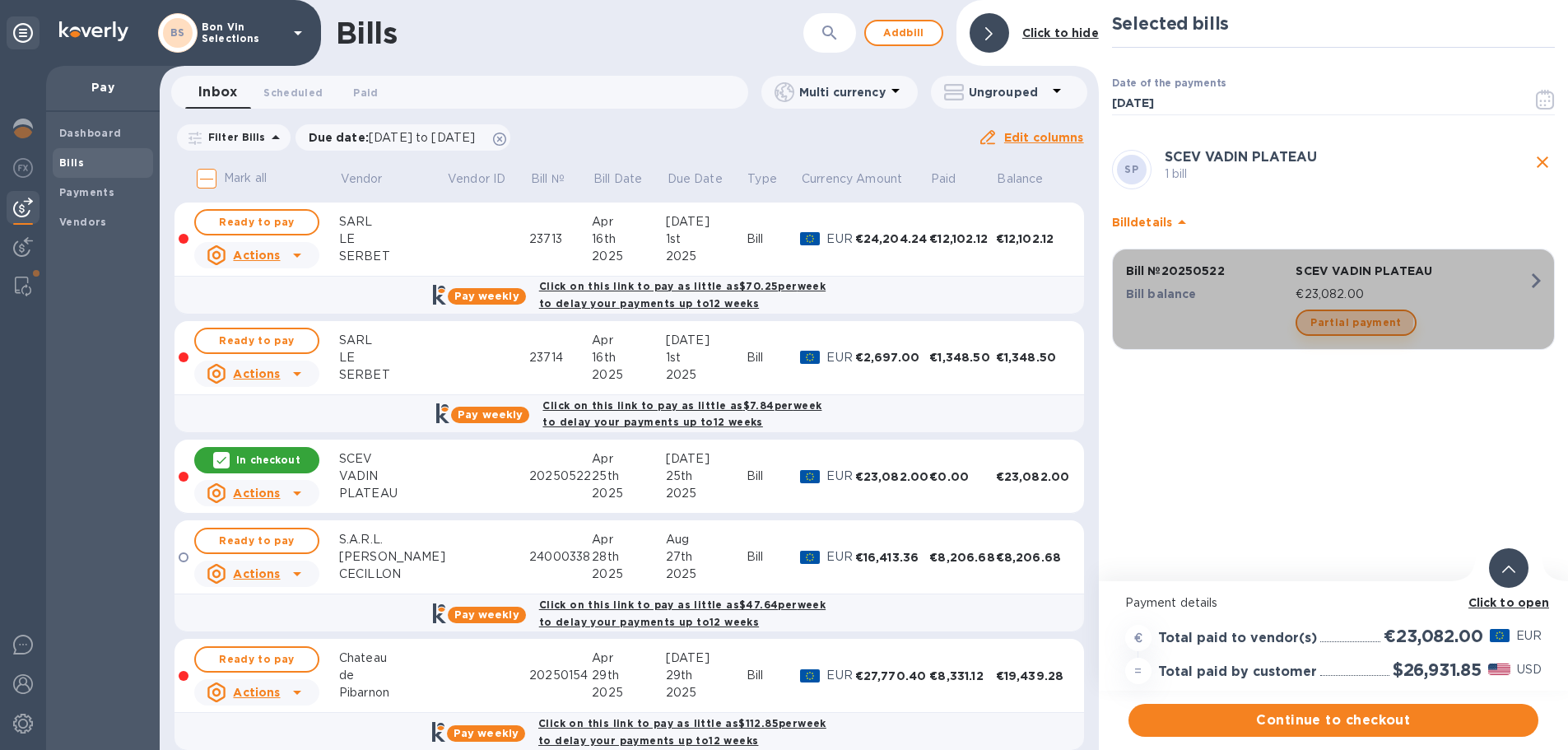 click on "Partial payment" at bounding box center (1356, 323) 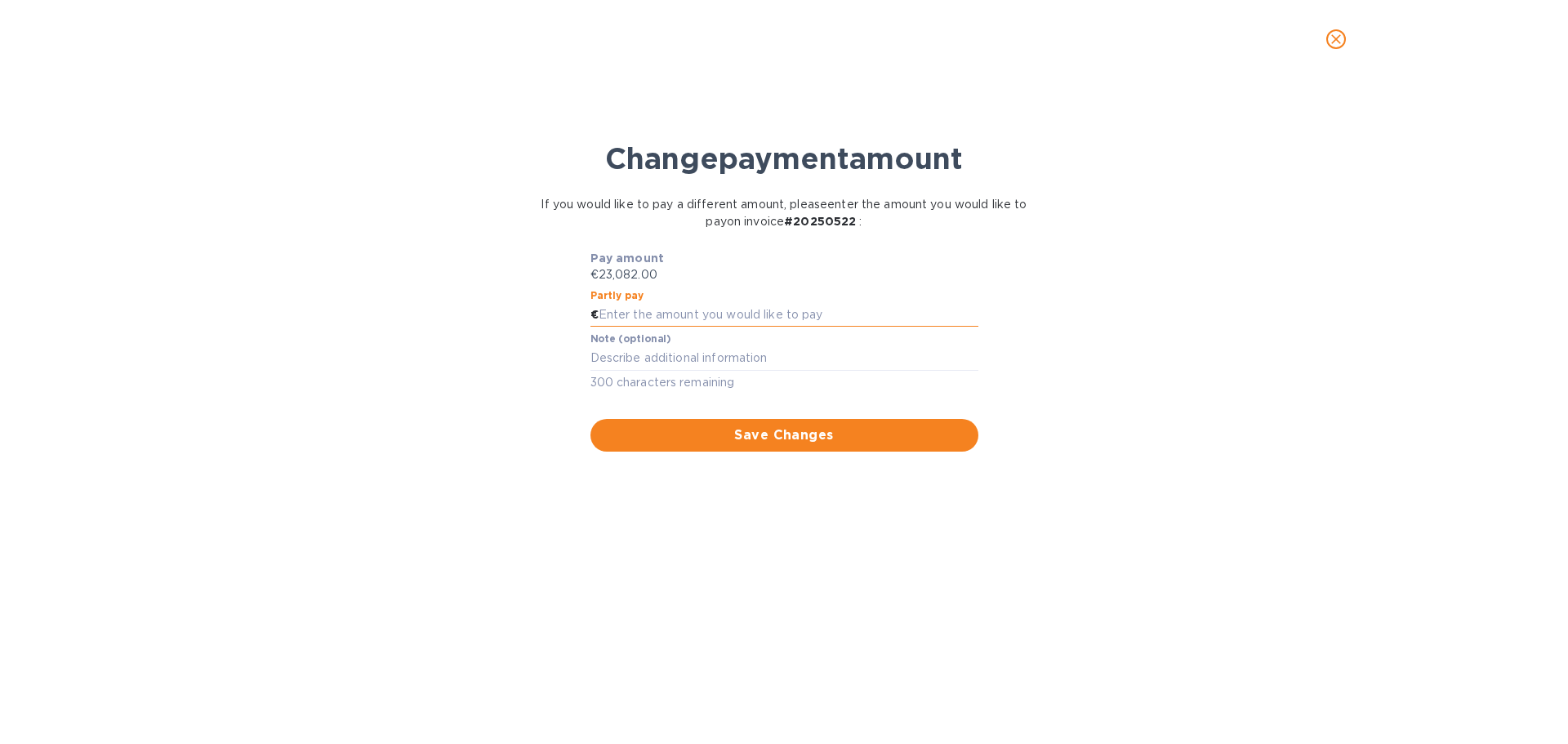 click at bounding box center (788, 315) 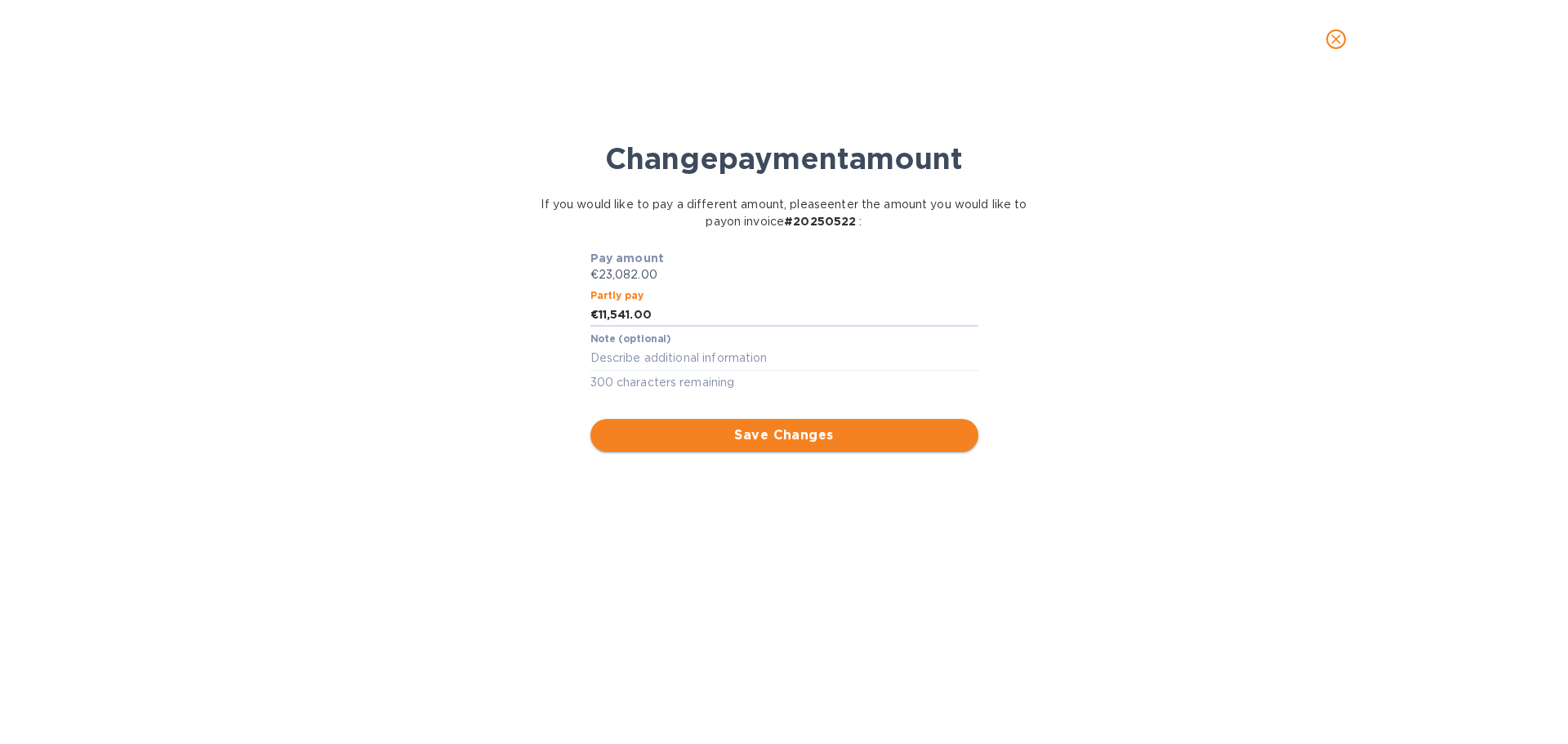 type on "11,541.00" 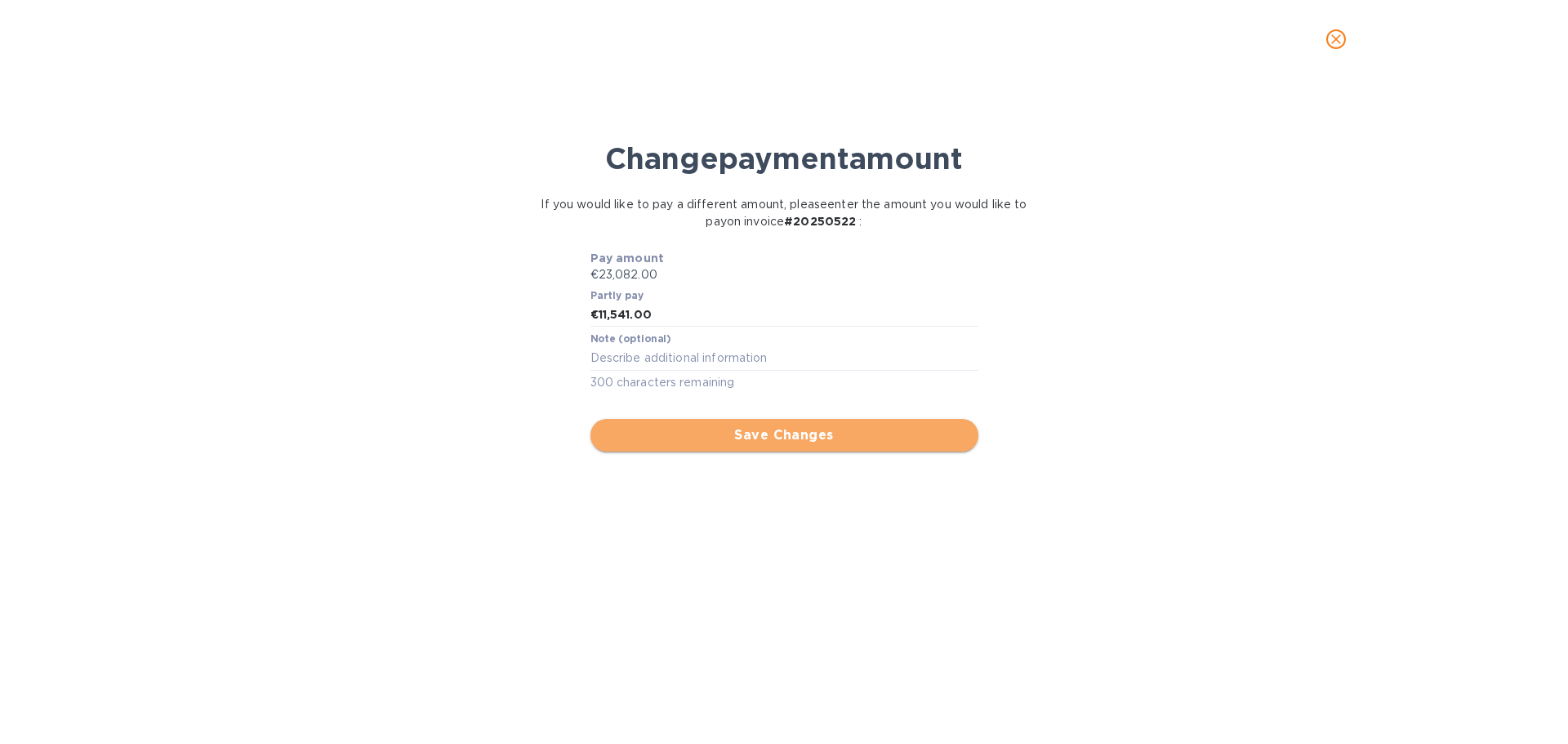 click on "Save Changes" at bounding box center [784, 435] 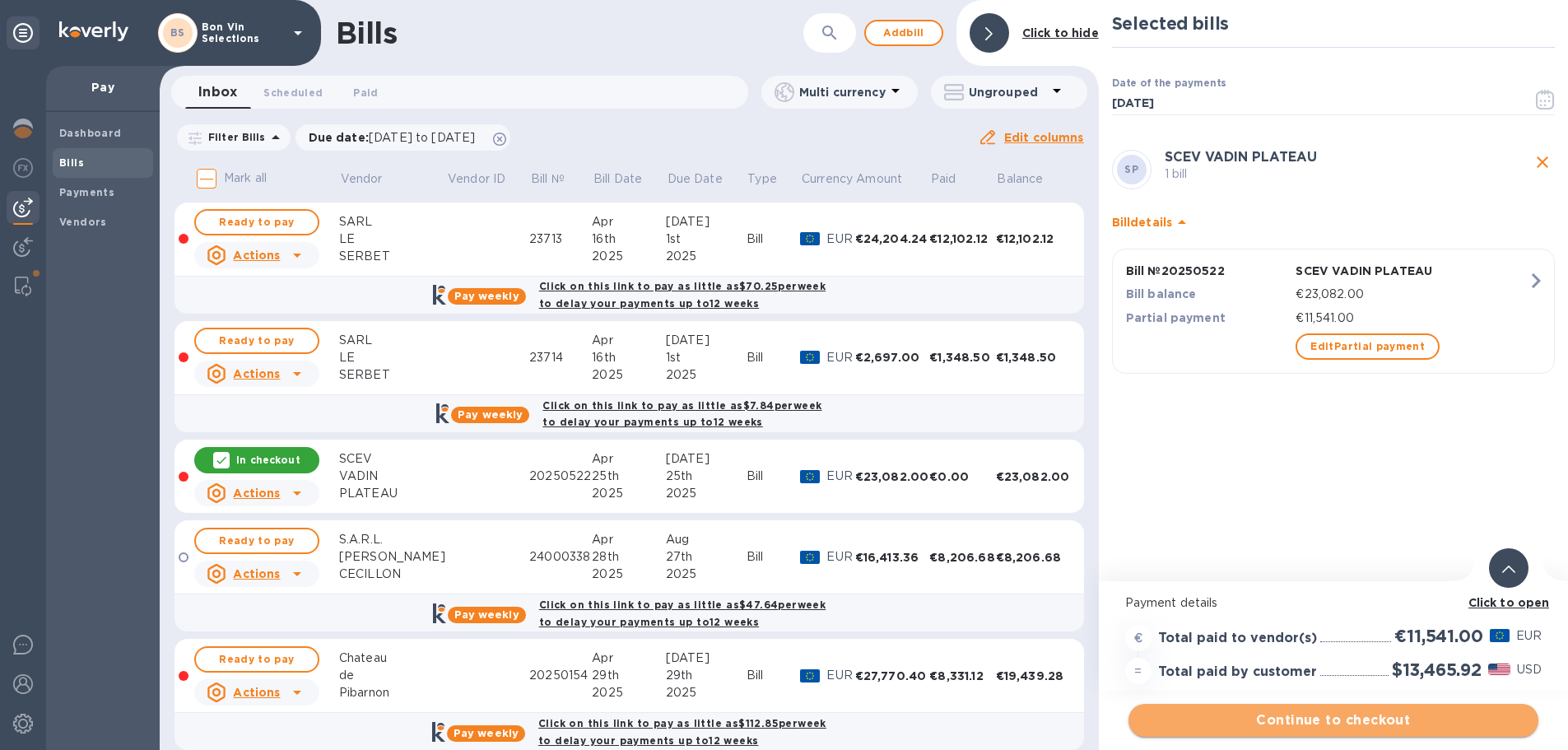 click on "Continue to checkout" at bounding box center (1333, 720) 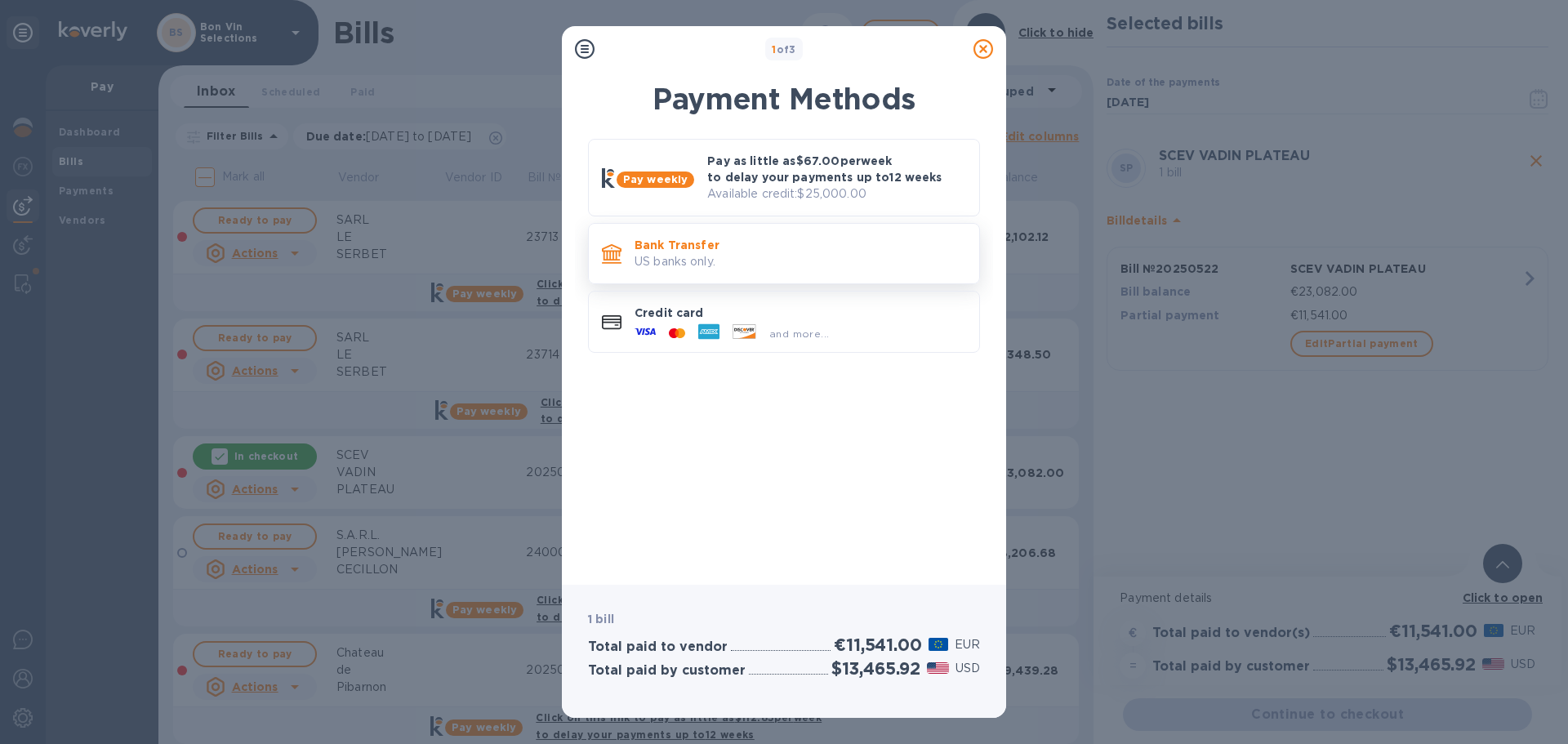 click on "Bank Transfer US banks only." at bounding box center (800, 253) 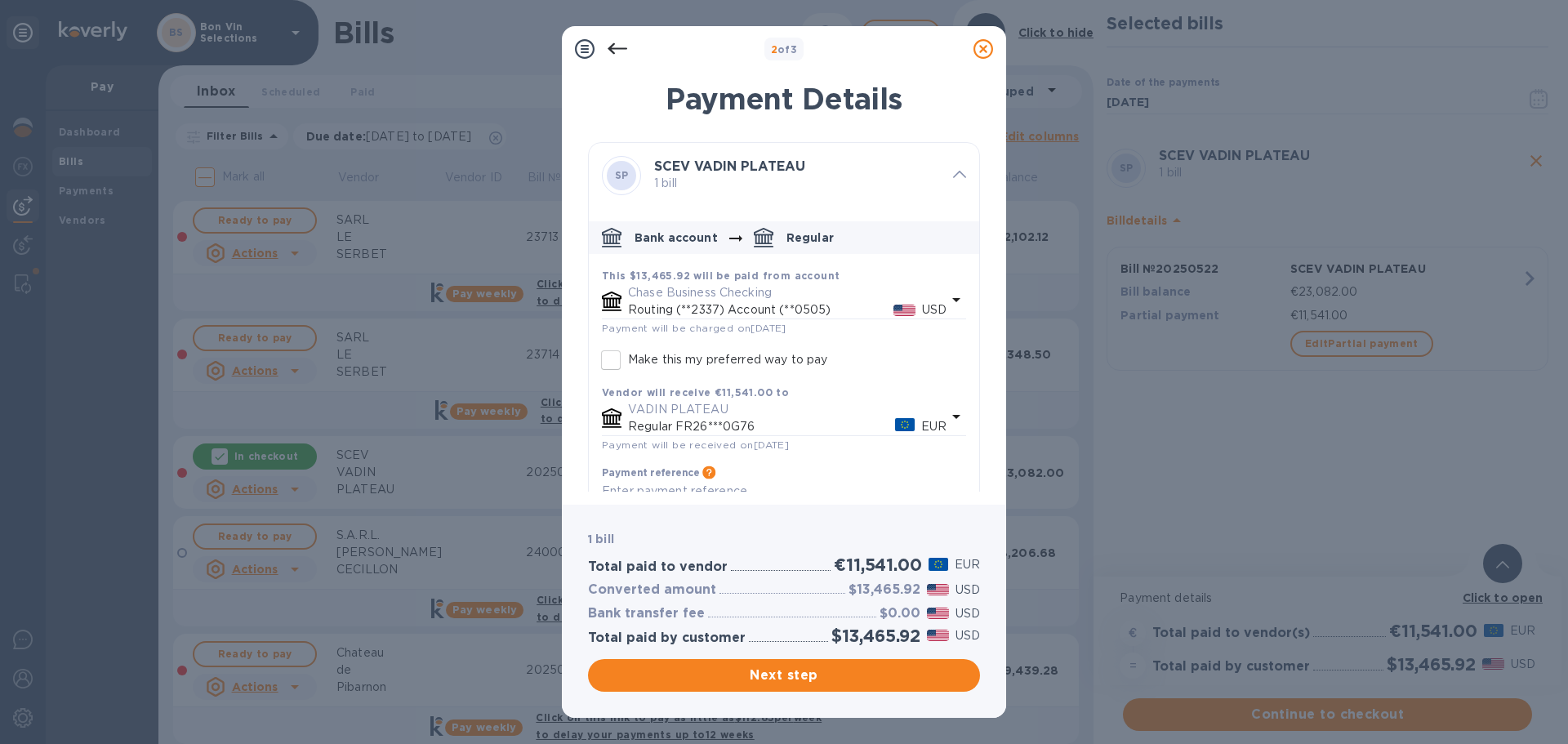 scroll, scrollTop: 47, scrollLeft: 0, axis: vertical 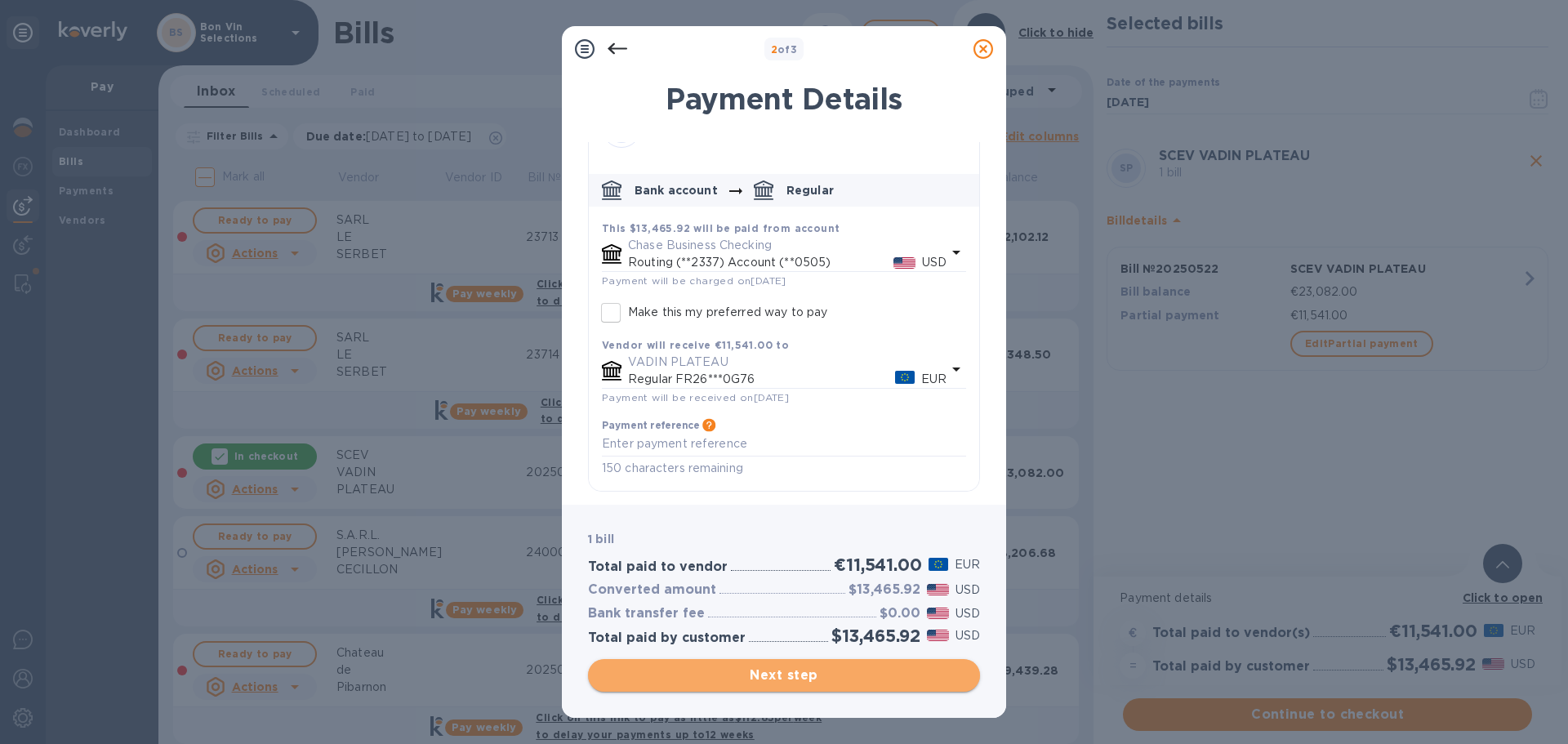 click on "Next step" at bounding box center (784, 675) 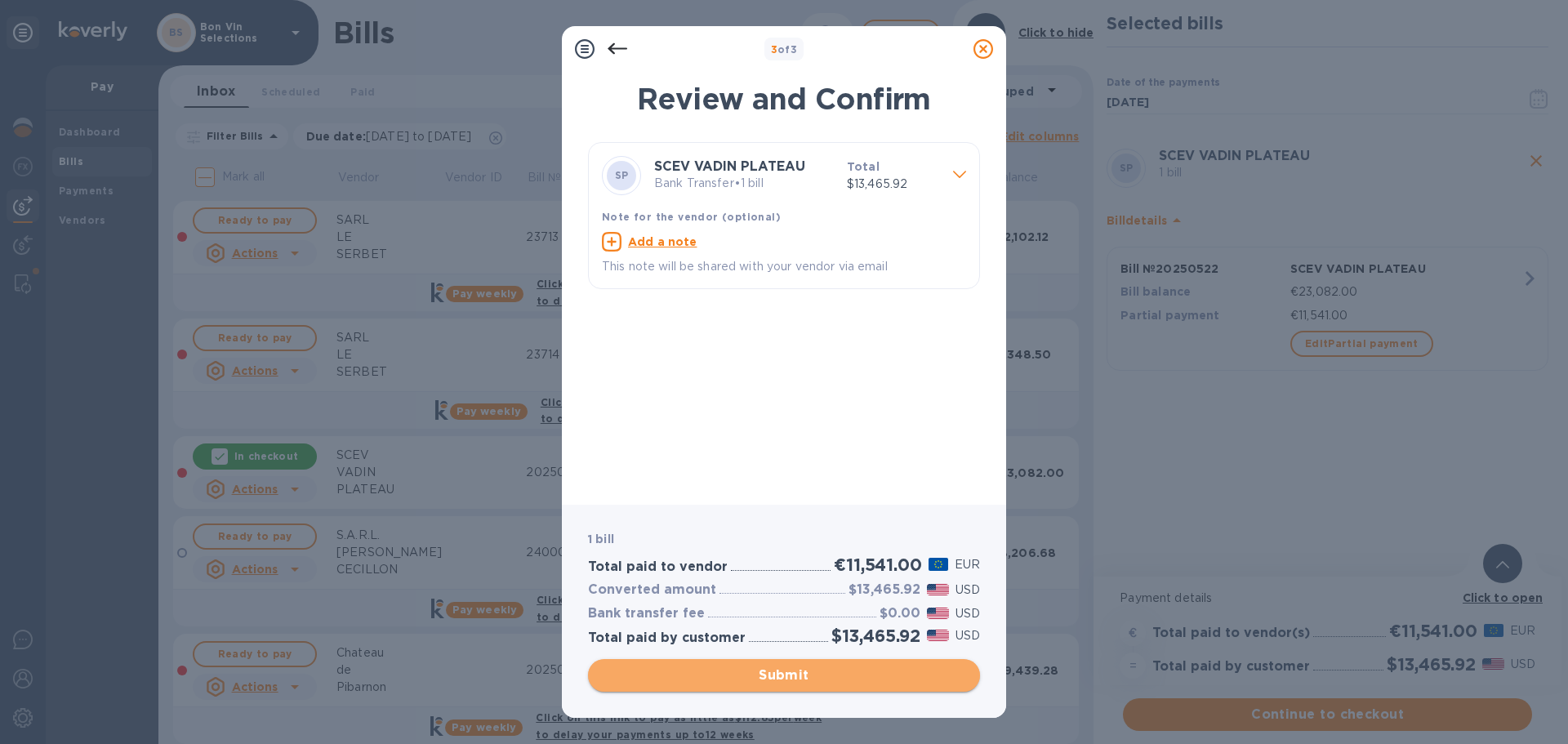 click on "Submit" at bounding box center [784, 675] 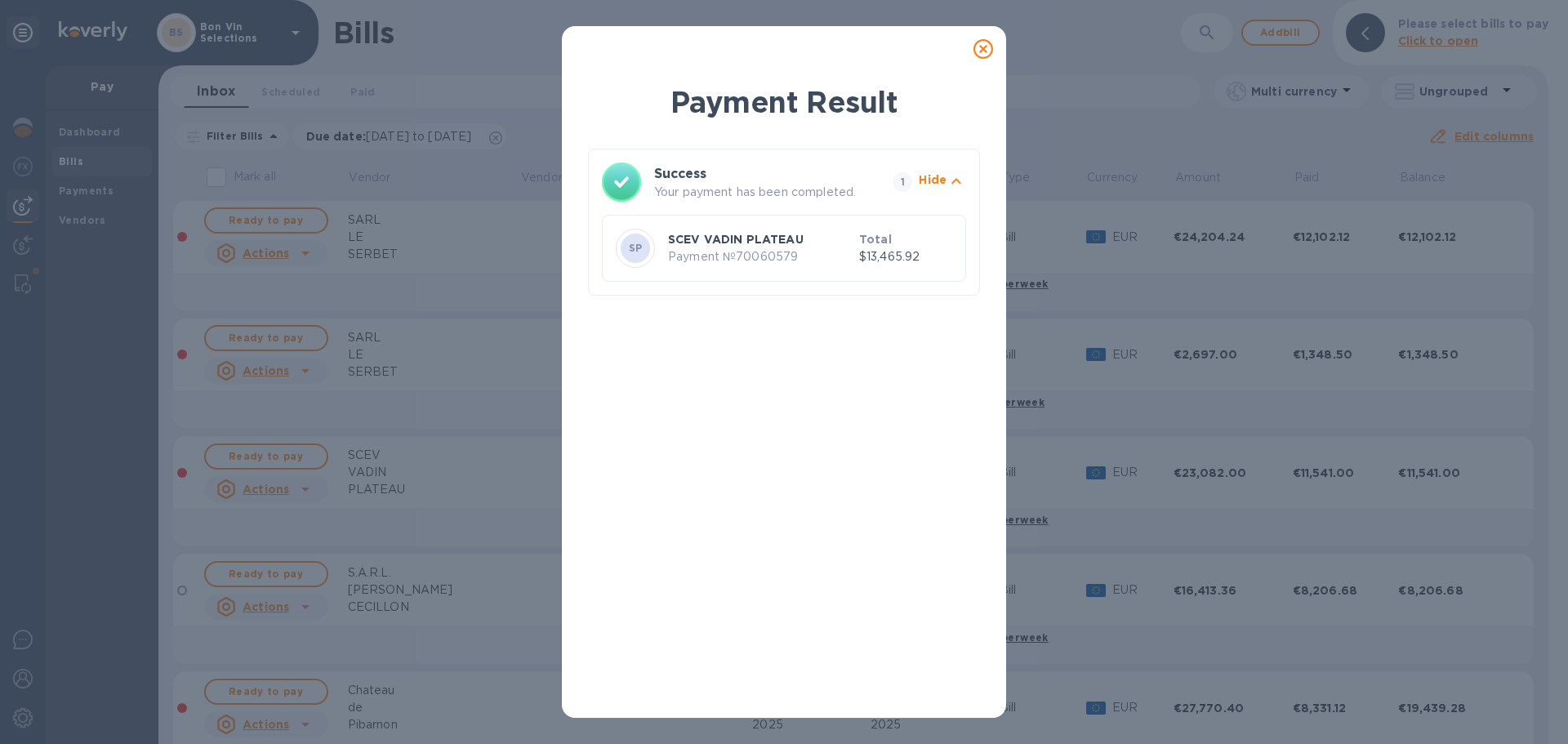 click 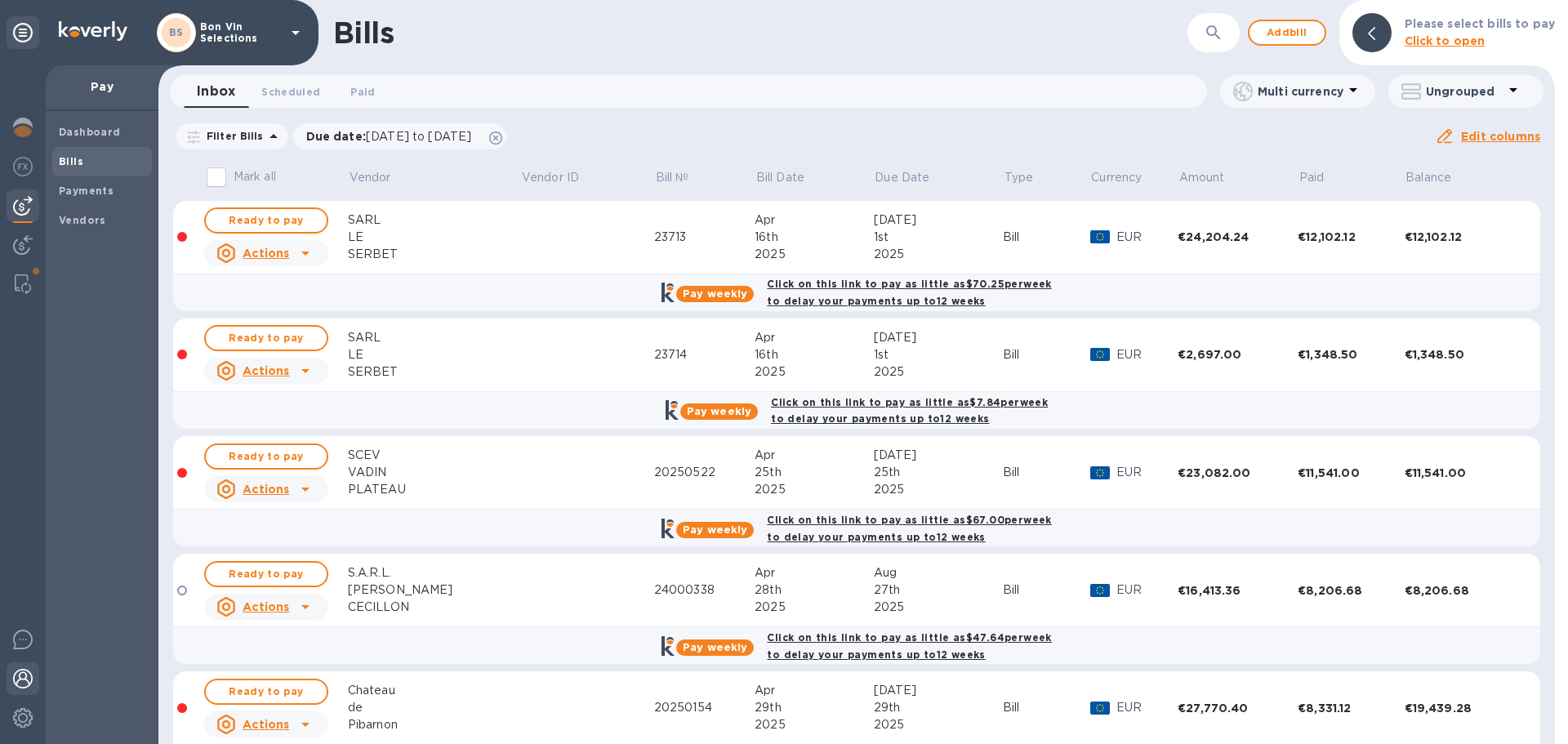 click at bounding box center [23, 679] 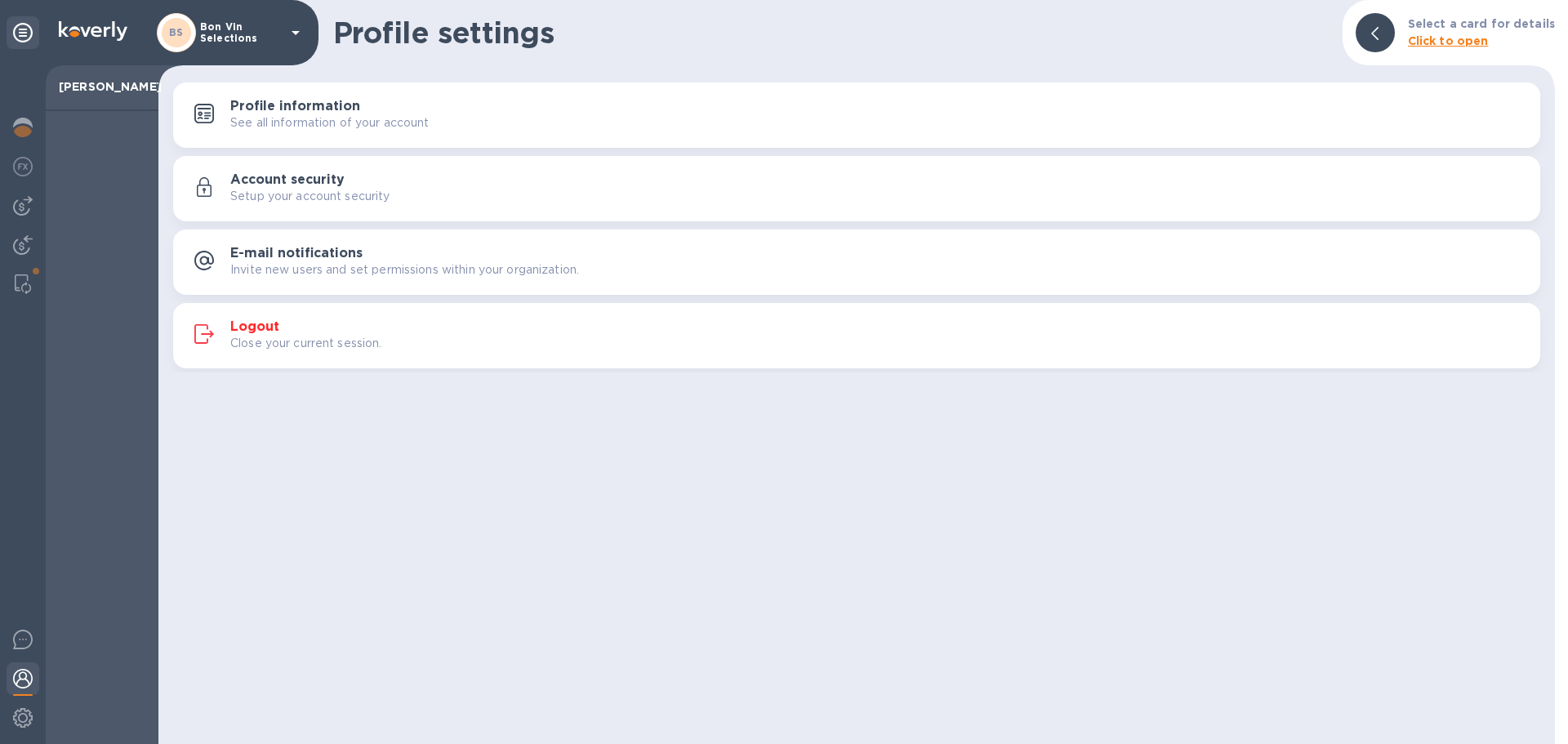 click on "Logout" at bounding box center (255, 327) 